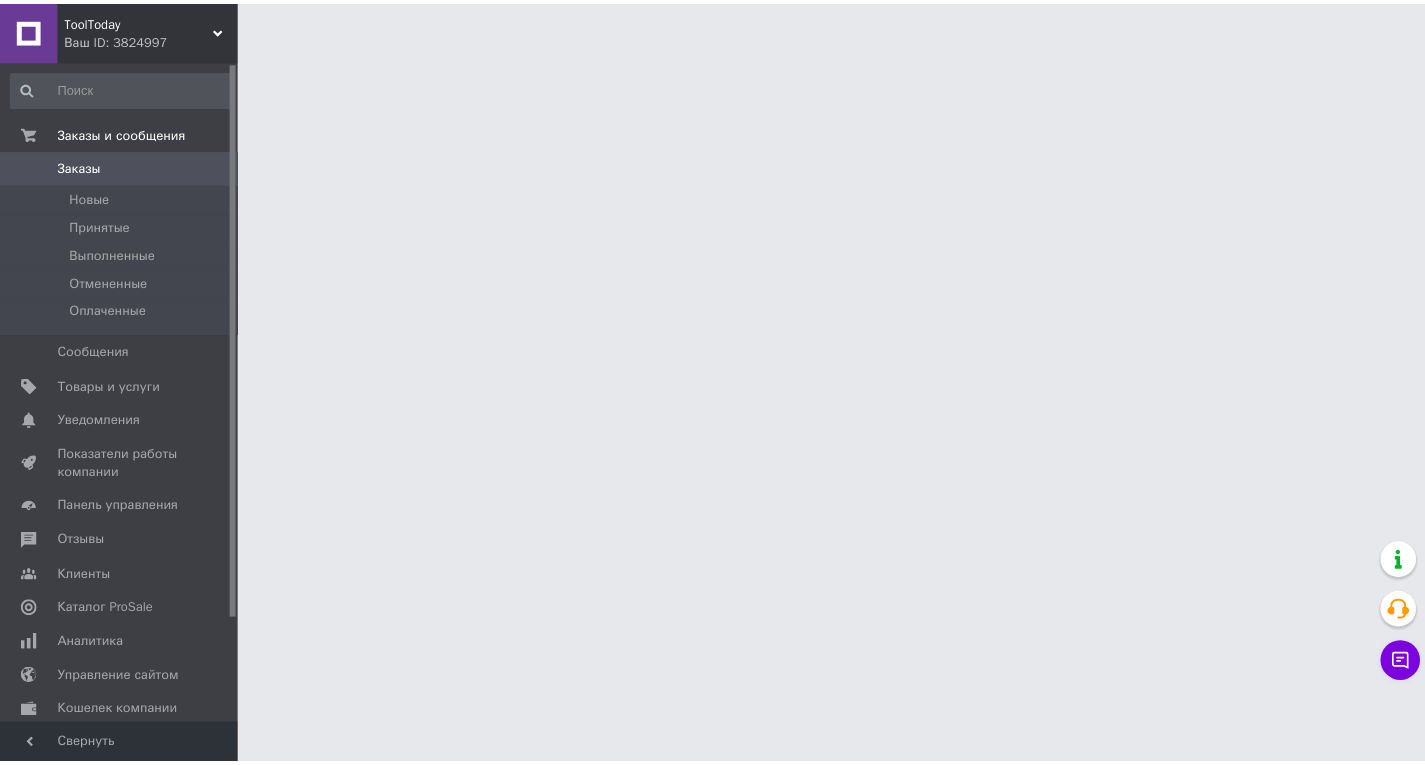 scroll, scrollTop: 0, scrollLeft: 0, axis: both 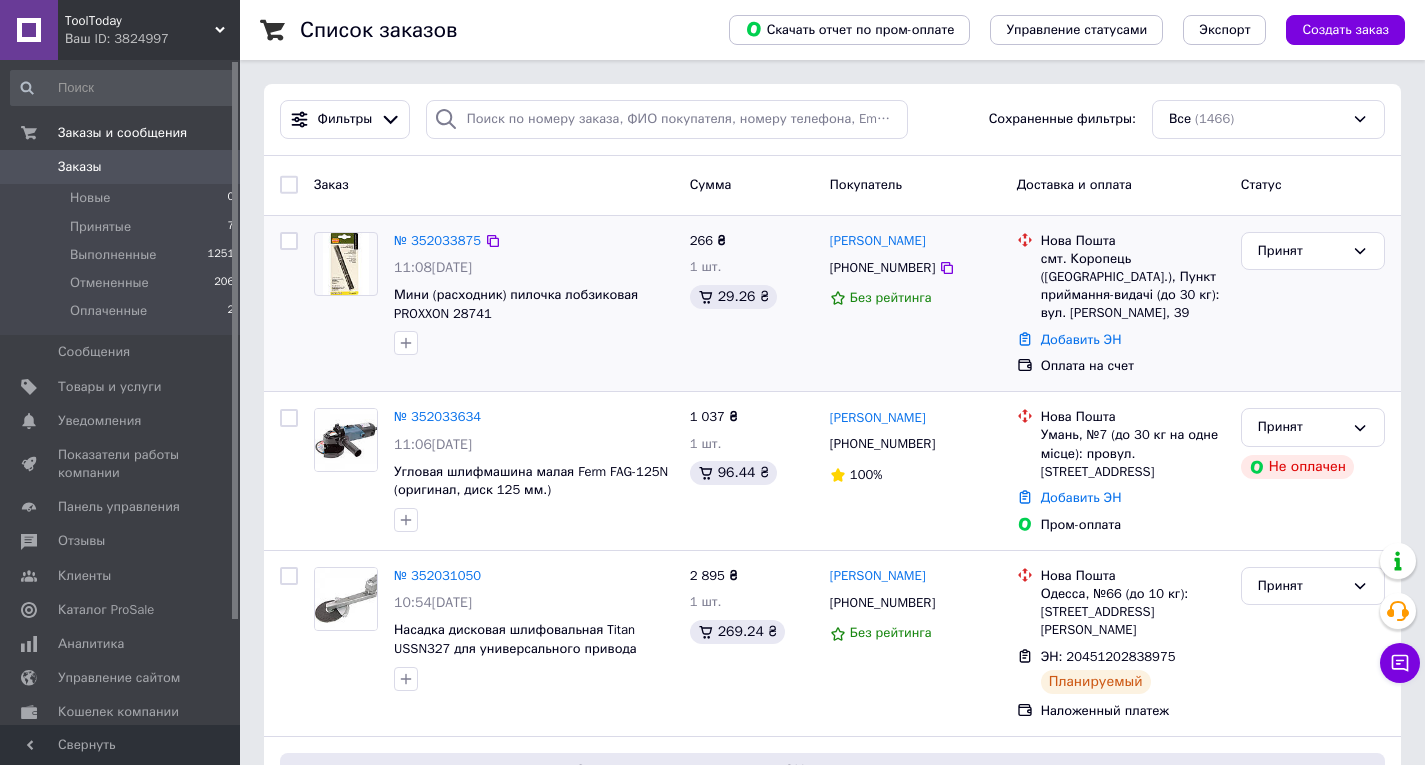 click at bounding box center [534, 343] 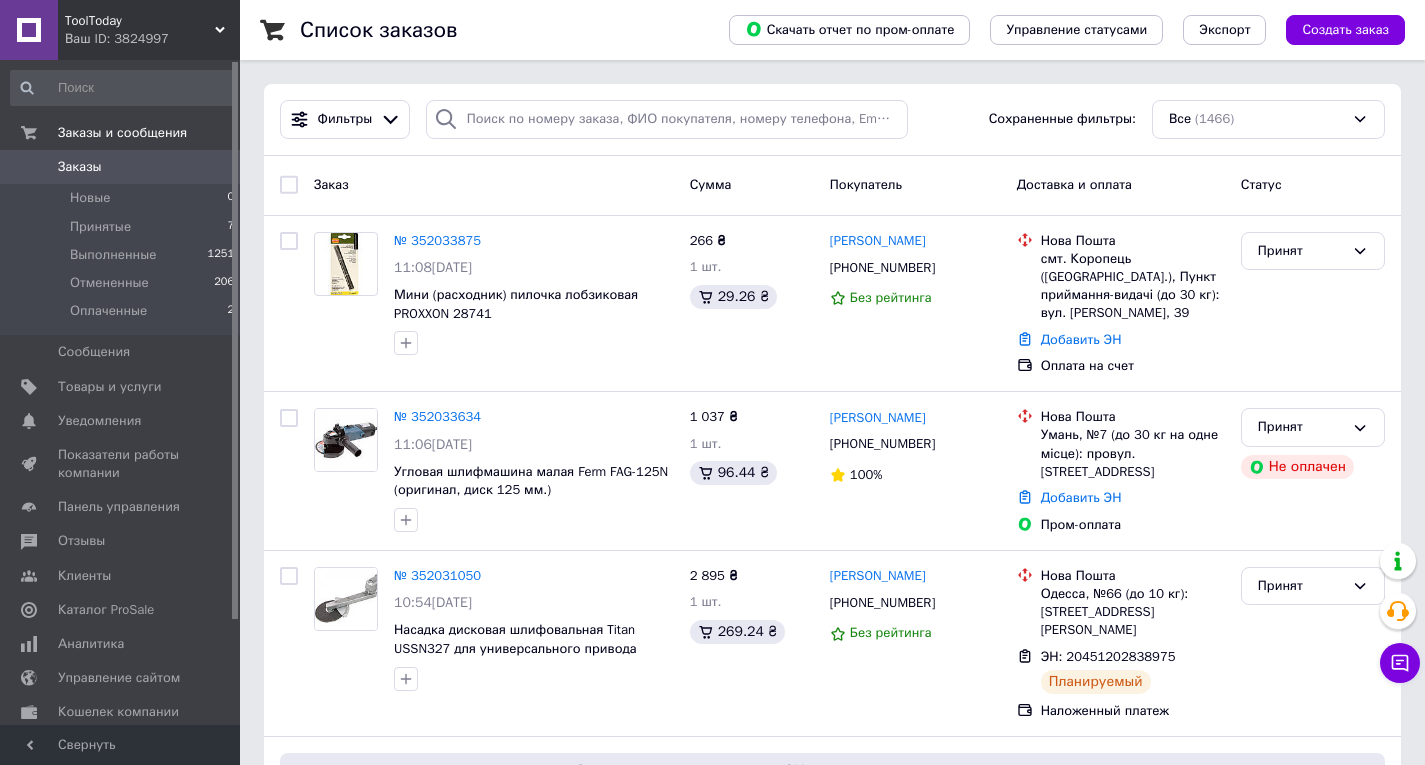 click on "№ 352033634" at bounding box center (437, 416) 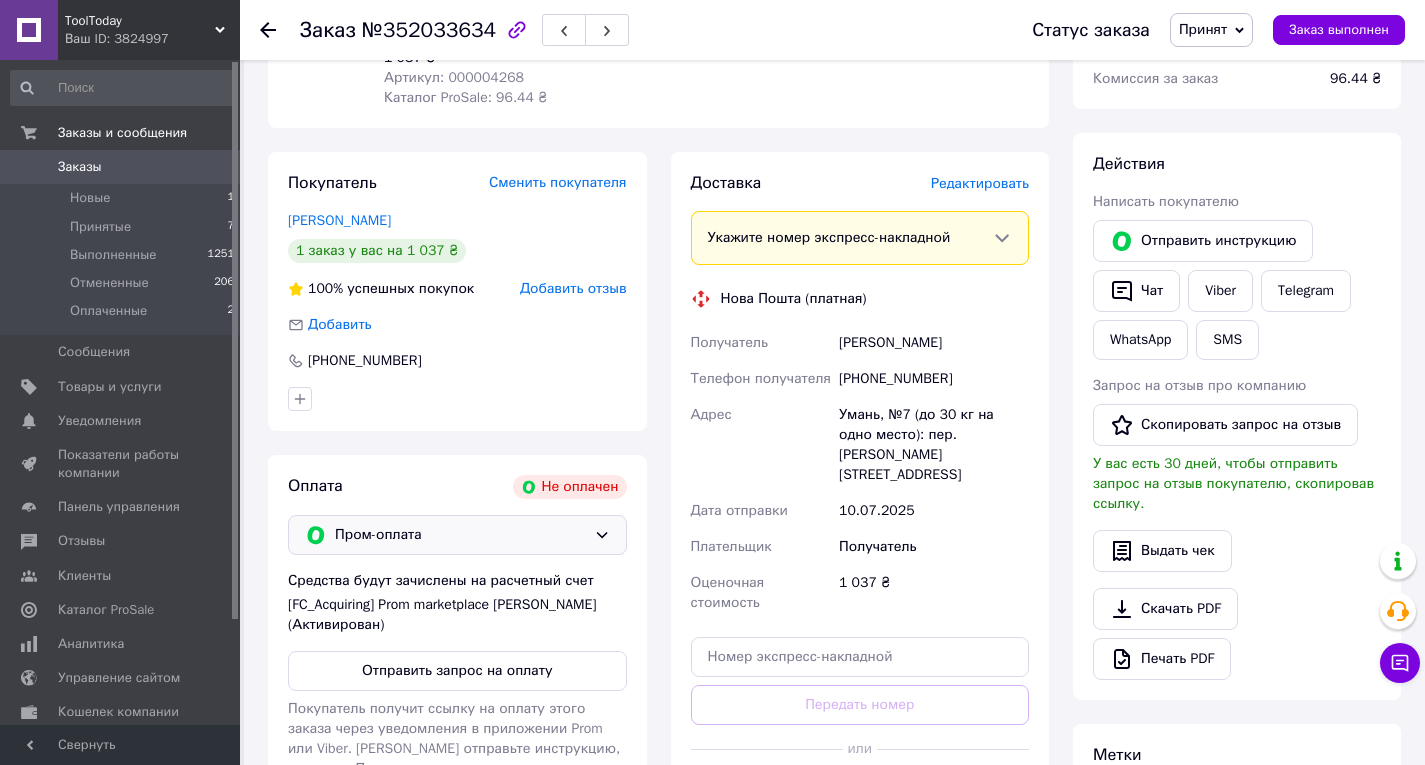 scroll, scrollTop: 300, scrollLeft: 0, axis: vertical 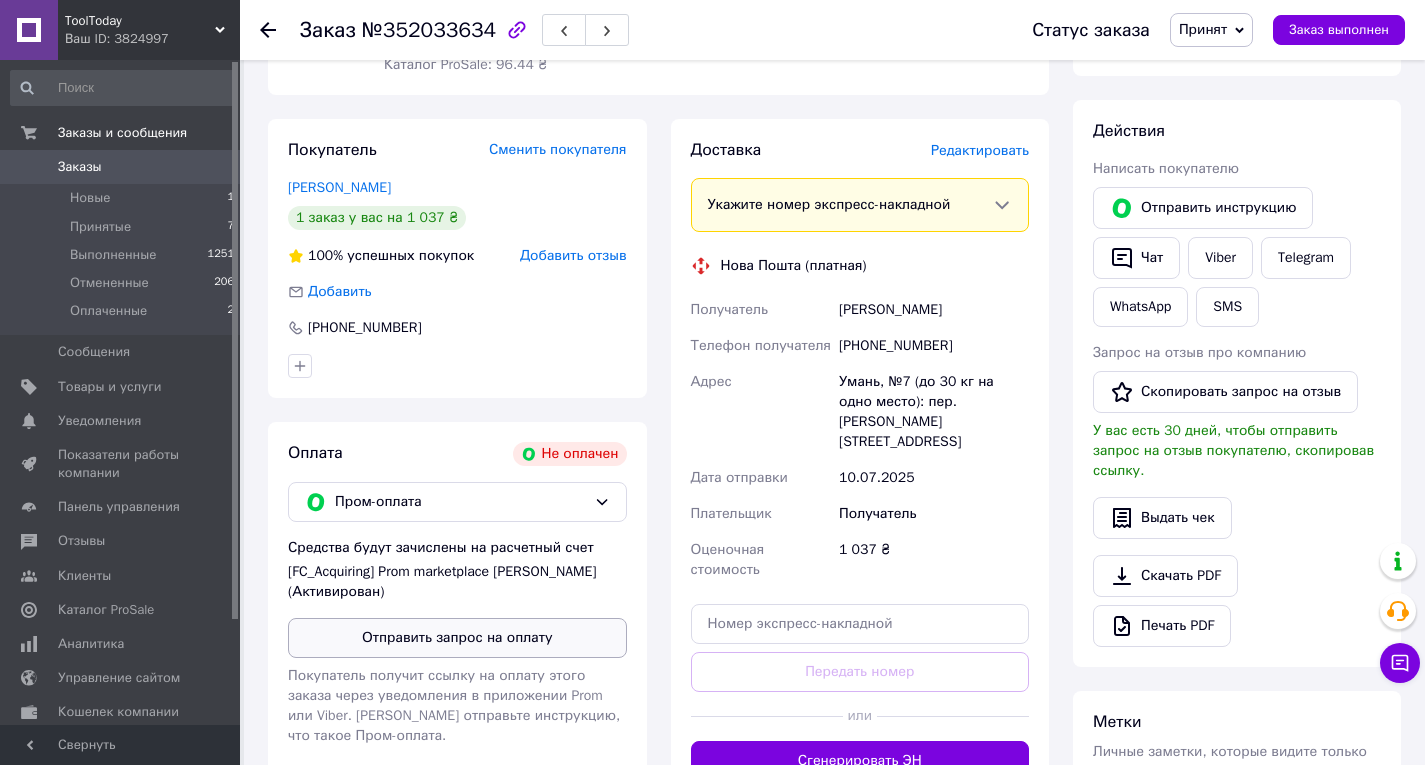 click on "Отправить запрос на оплату" at bounding box center [457, 638] 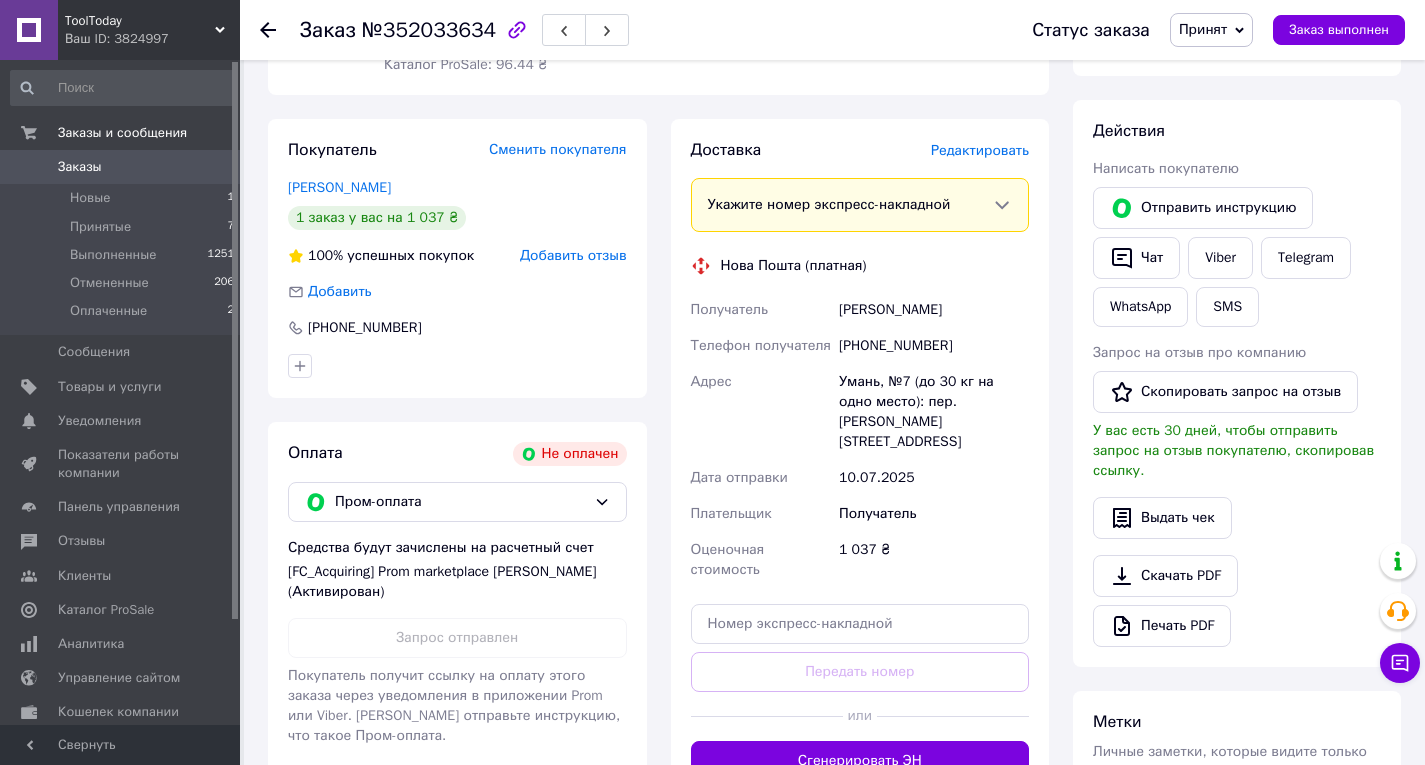 click 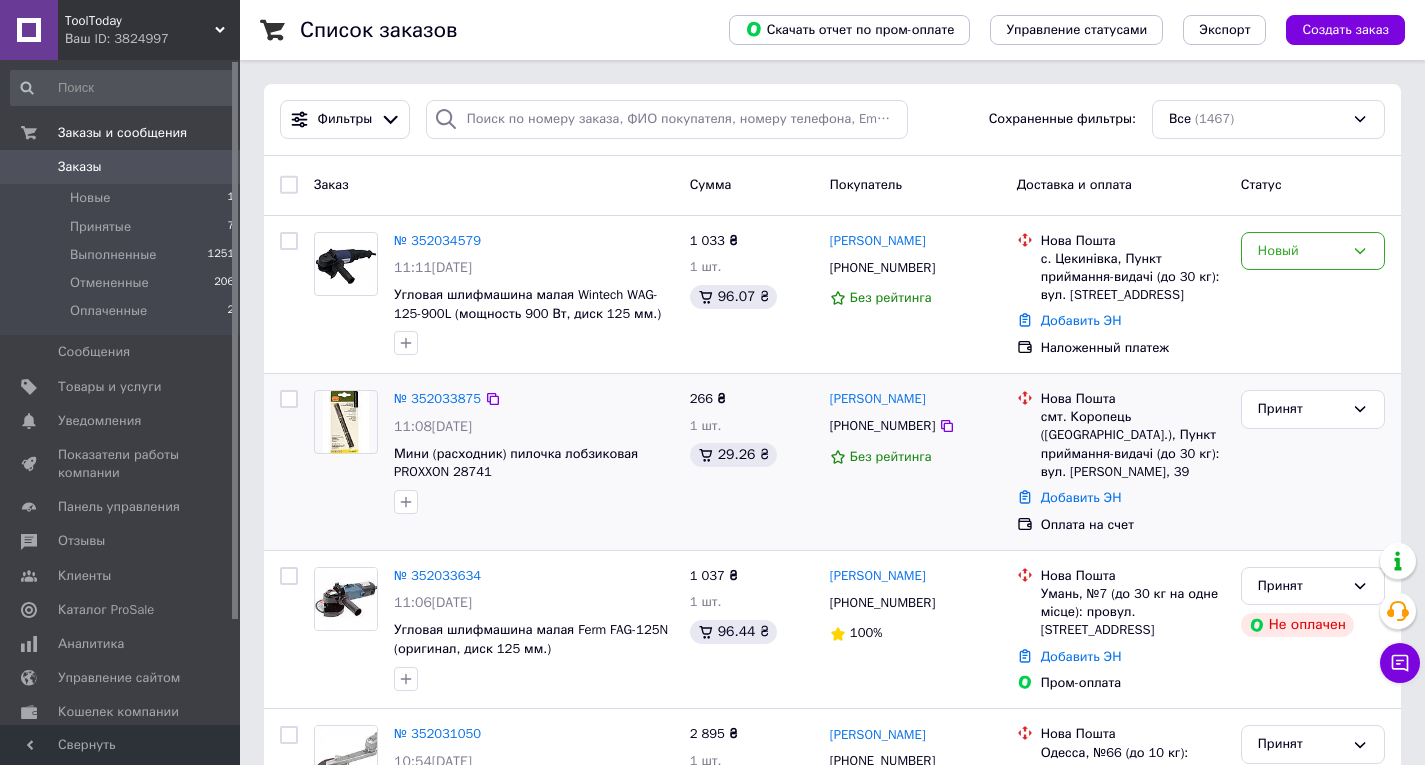 scroll, scrollTop: 100, scrollLeft: 0, axis: vertical 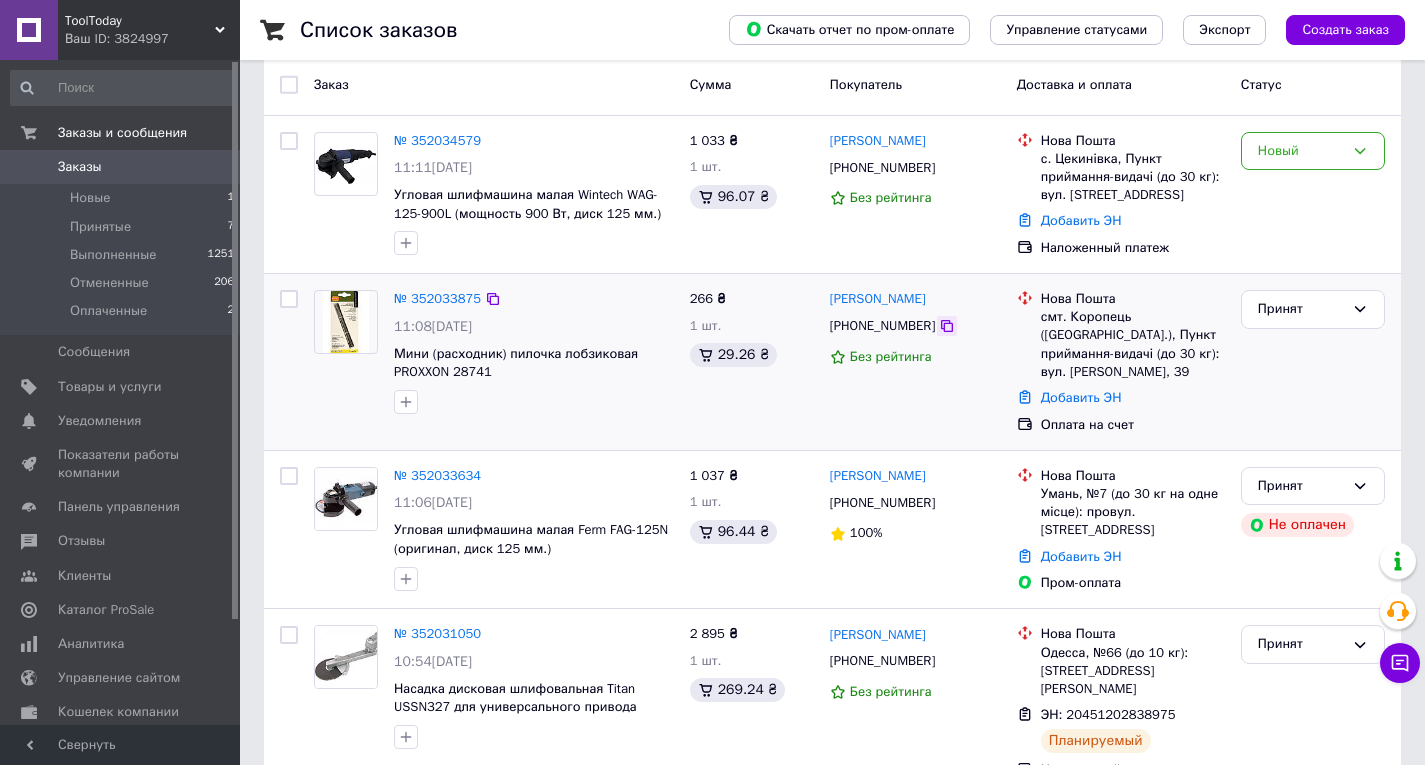 click 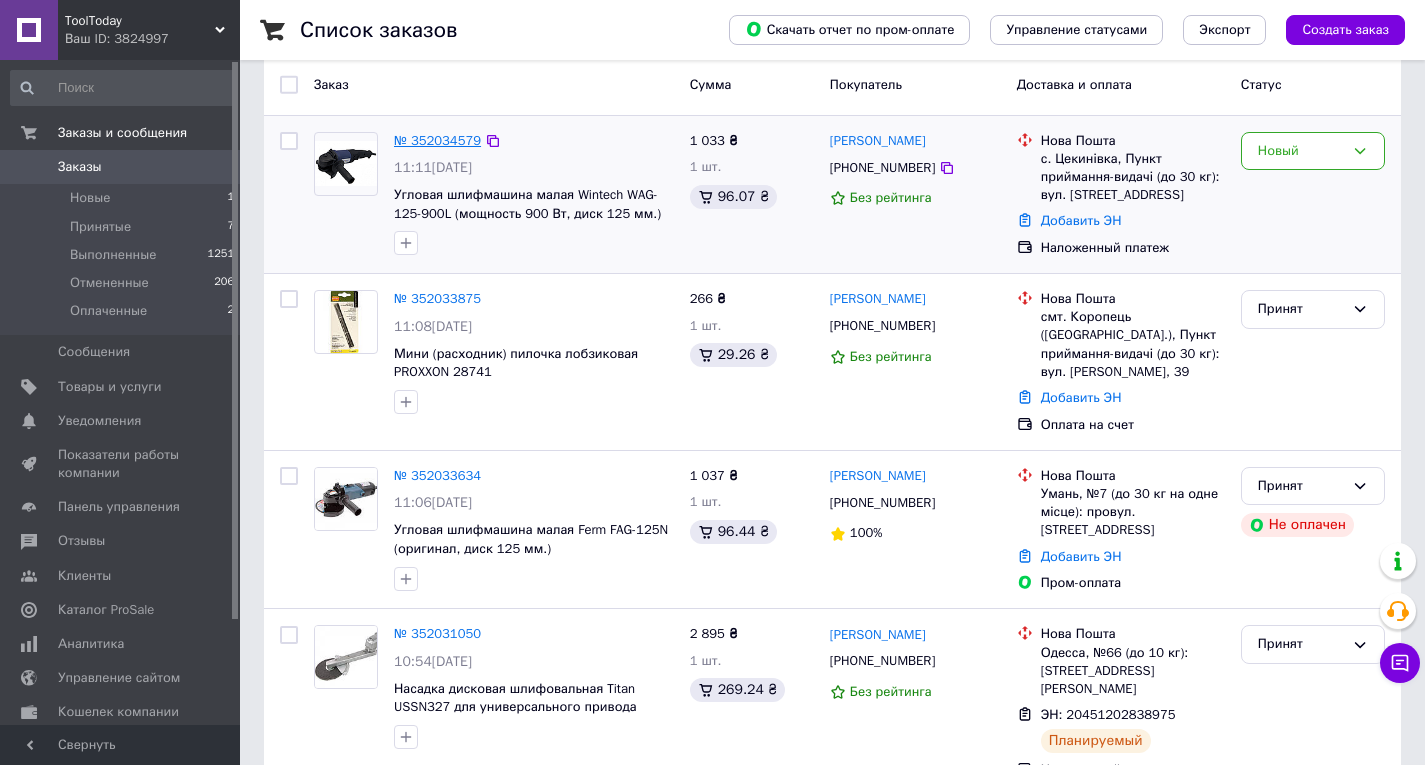 click on "№ 352034579" at bounding box center [437, 140] 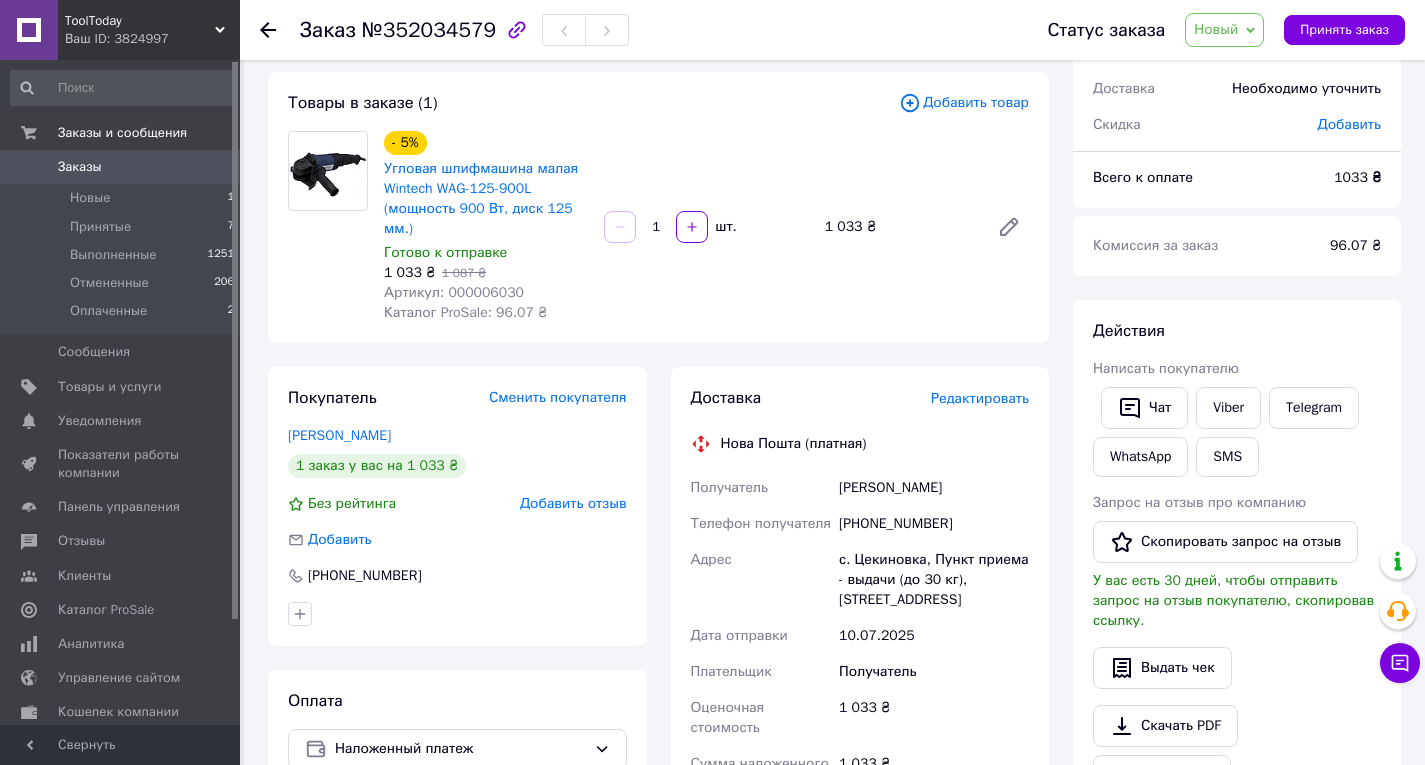 click on "Новый" at bounding box center (1216, 29) 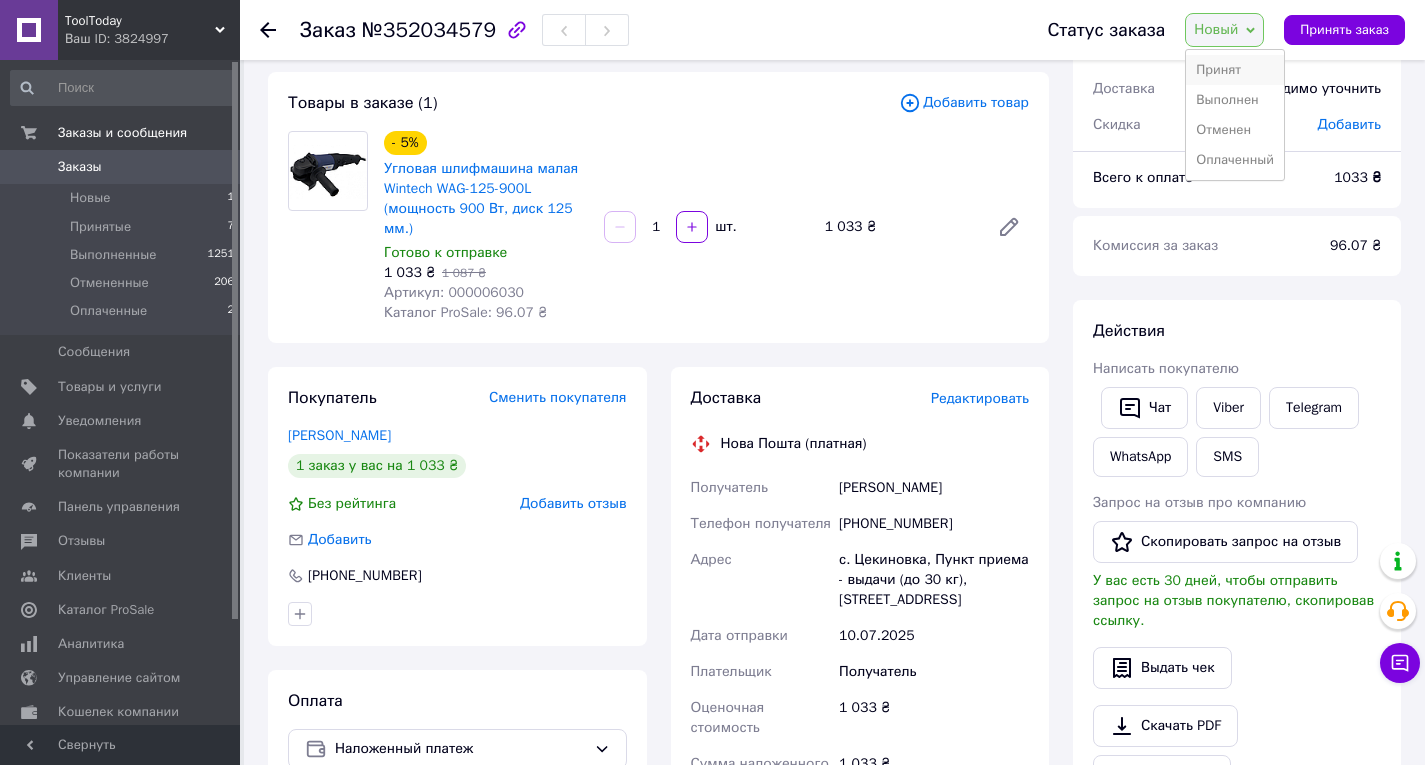 click on "Принят" at bounding box center (1235, 70) 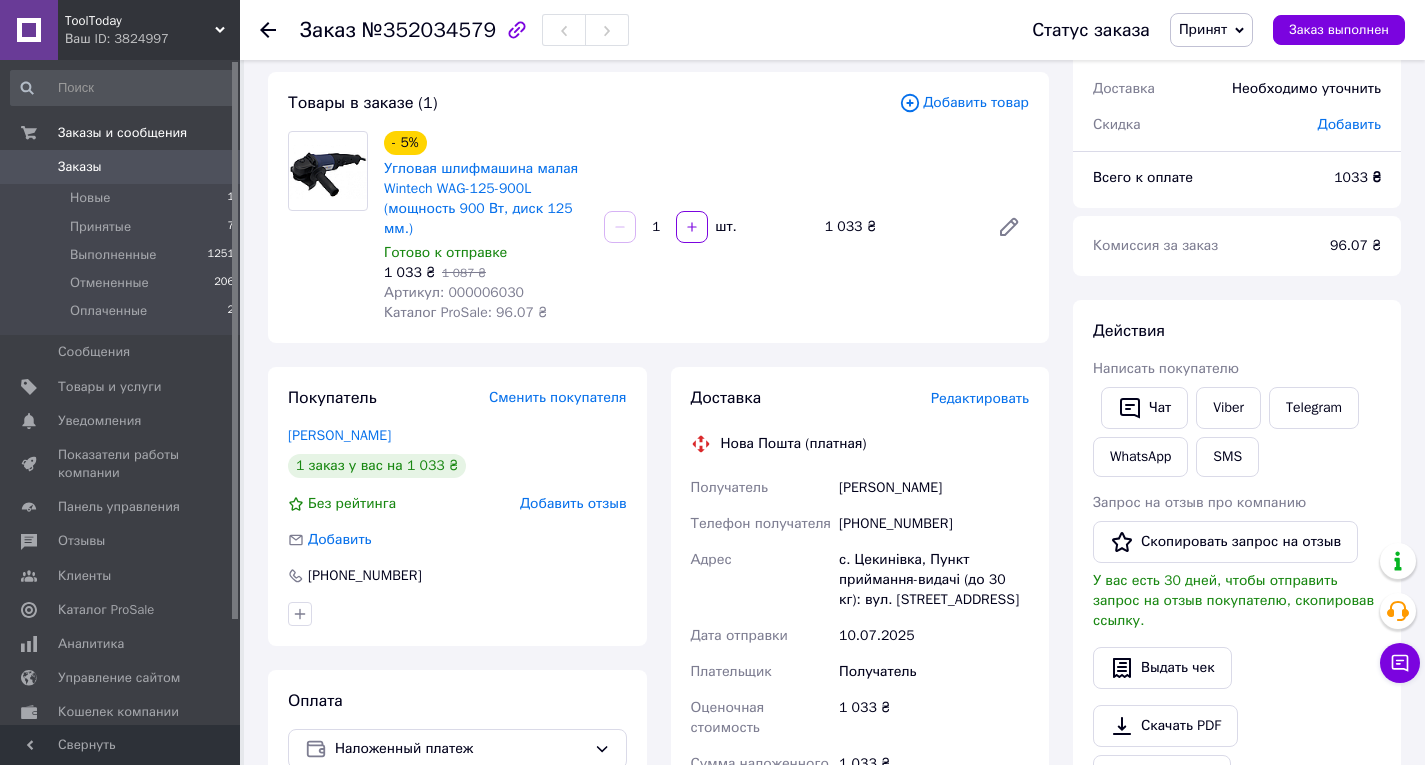 click on "- 5% Угловая шлифмашина малая Wintech WAG-125-900L (мощность 900 Вт, диск 125 мм.) Готово к отправке 1 033 ₴   1 087 ₴ Артикул: 000006030 Каталог ProSale: 96.07 ₴  1   шт. 1 033 ₴" at bounding box center [706, 227] 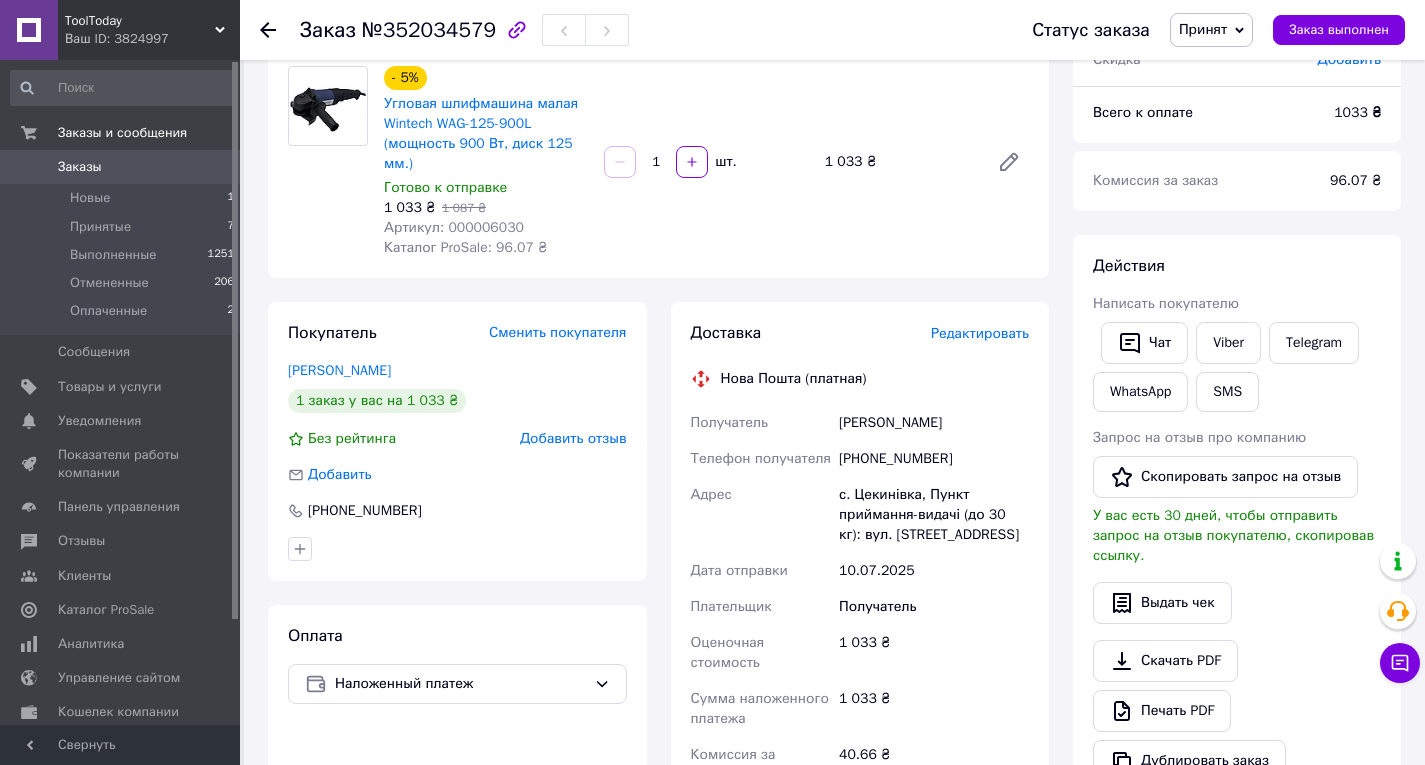 scroll, scrollTop: 200, scrollLeft: 0, axis: vertical 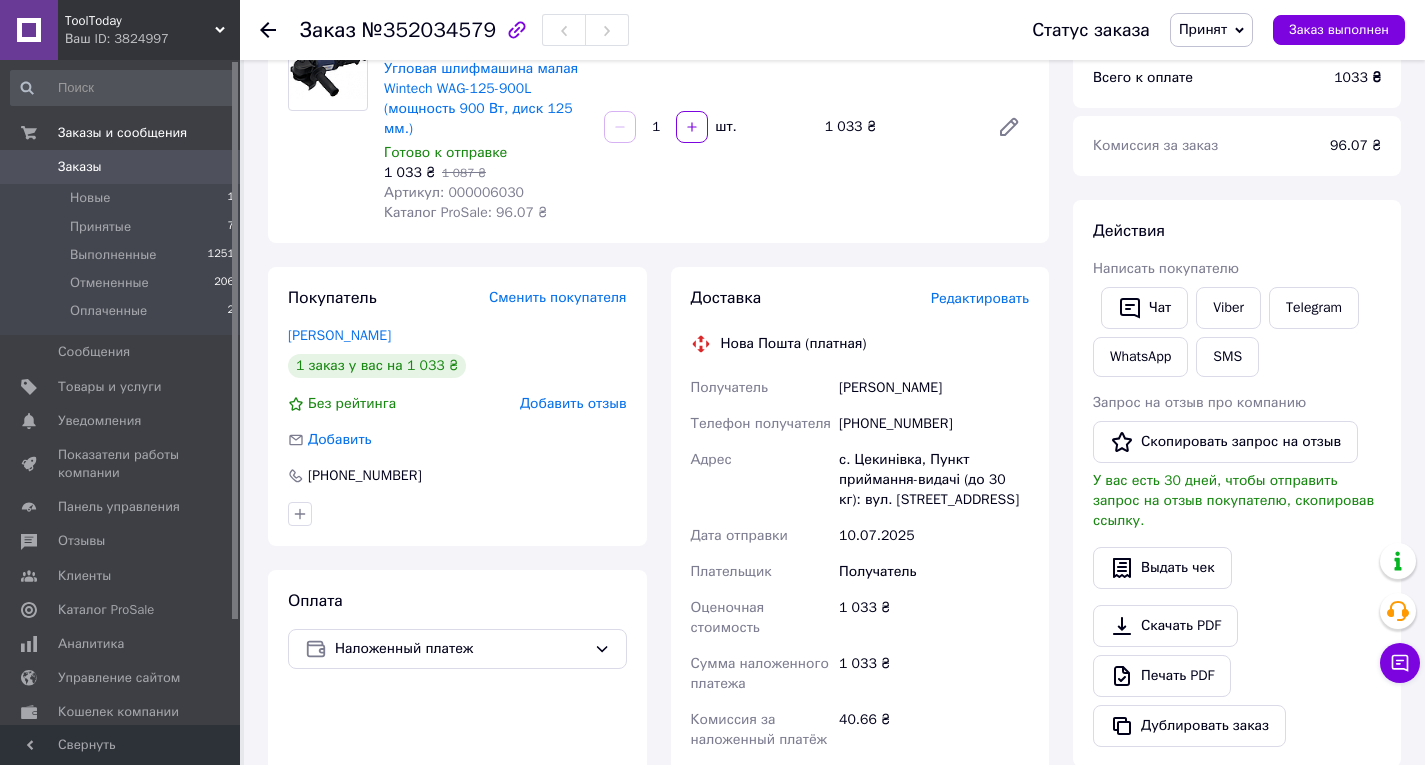 click on "[PHONE_NUMBER]" at bounding box center [457, 476] 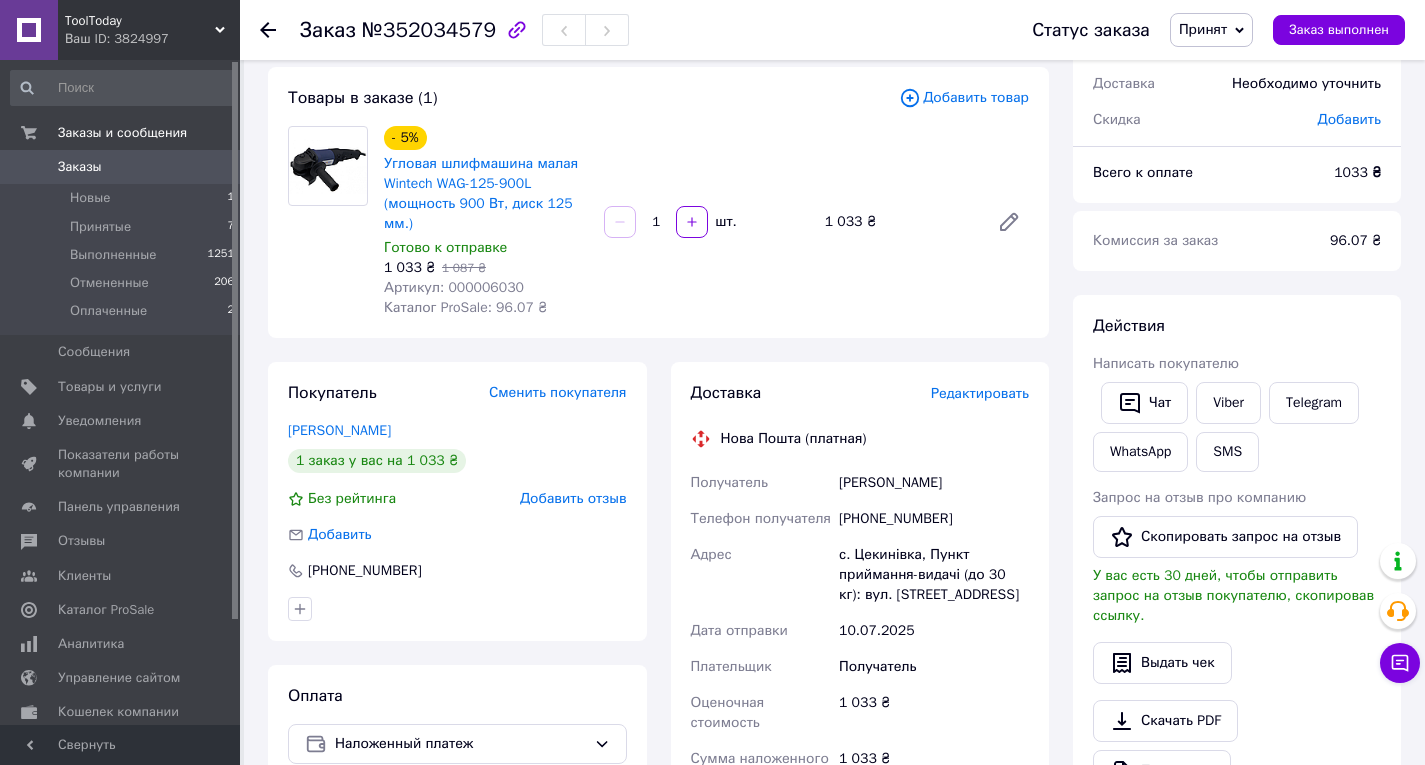 scroll, scrollTop: 0, scrollLeft: 0, axis: both 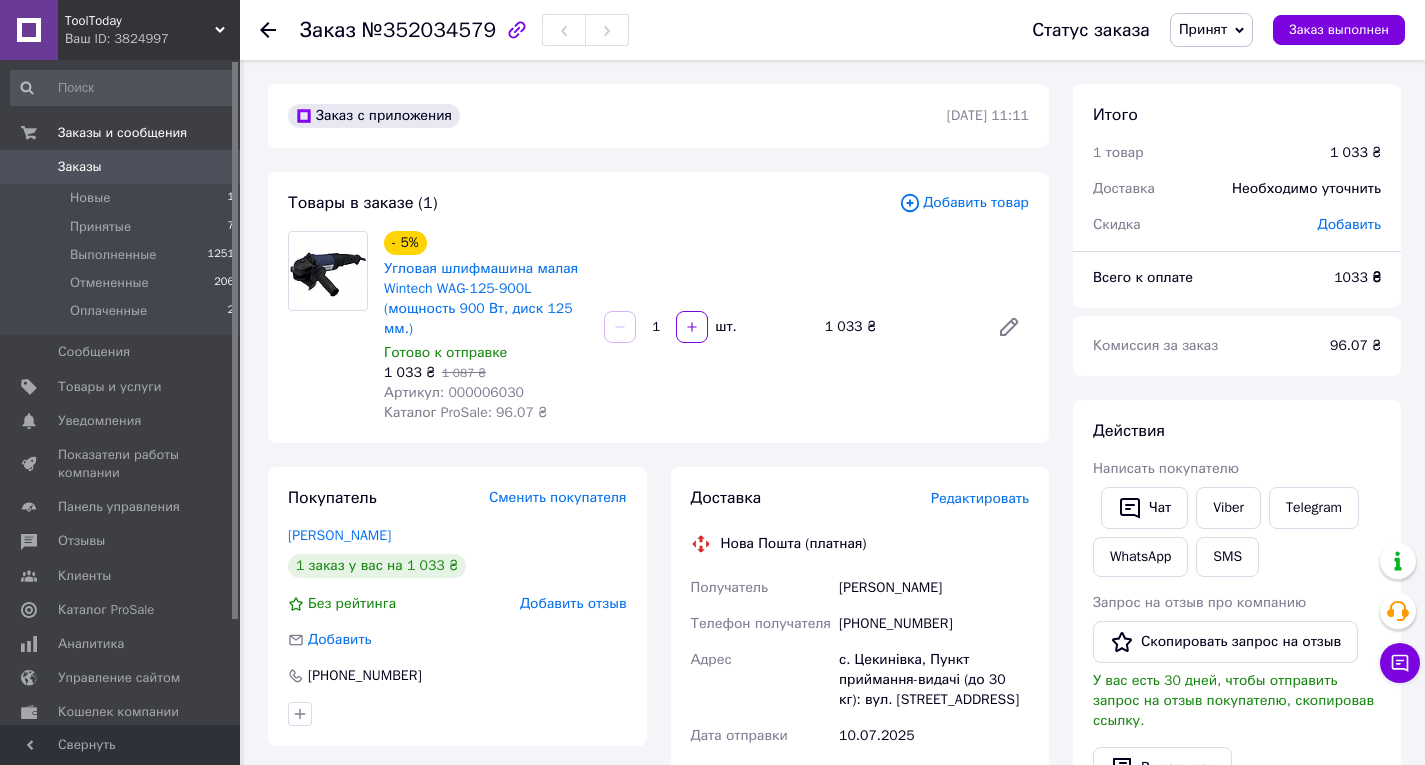 click 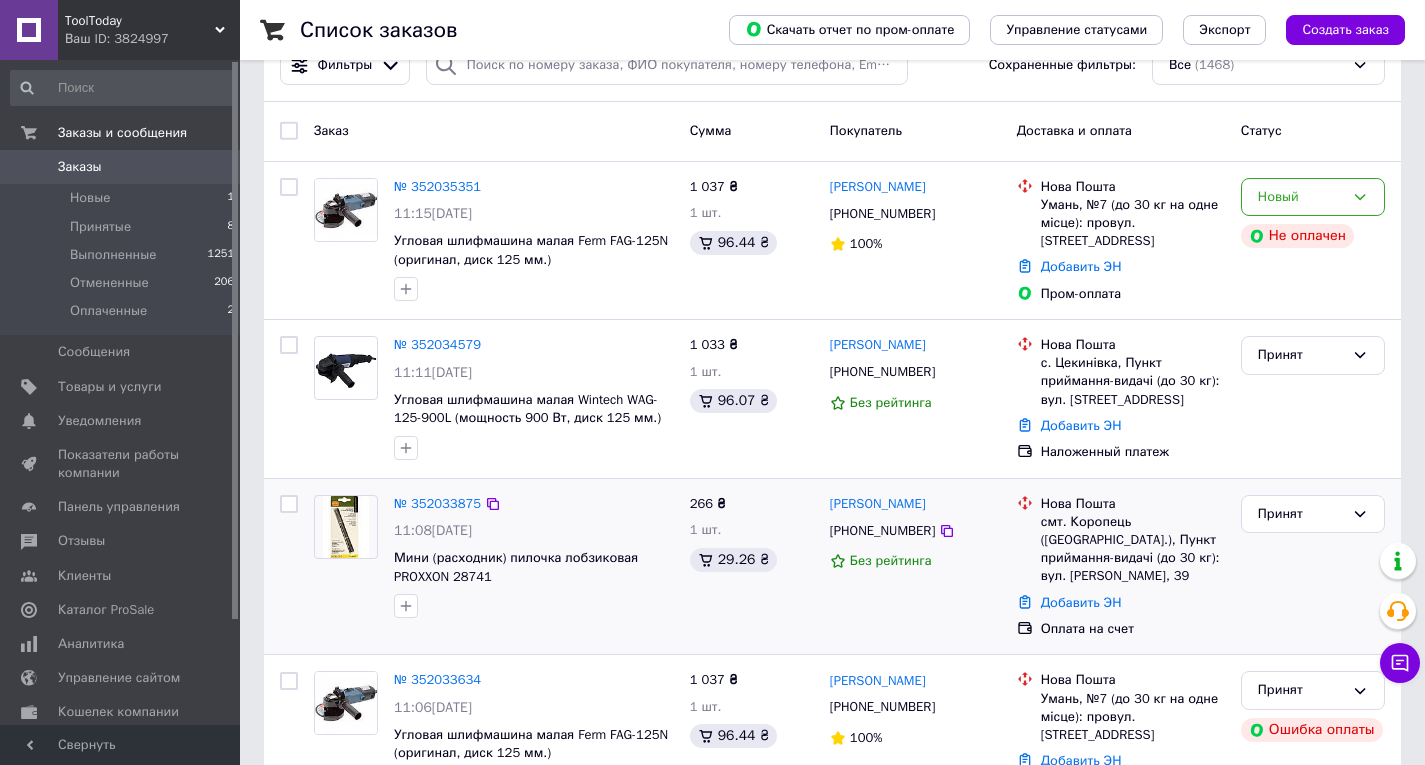 scroll, scrollTop: 100, scrollLeft: 0, axis: vertical 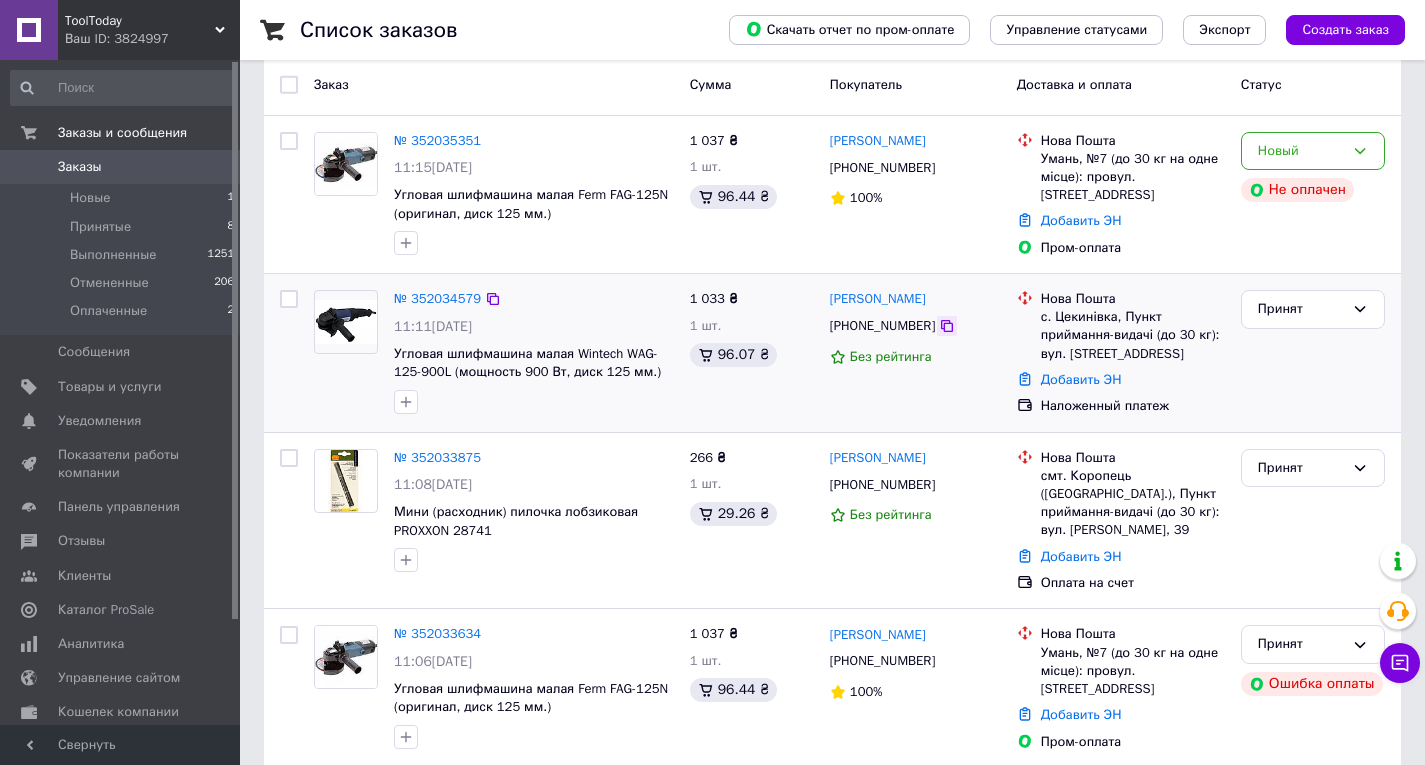 click 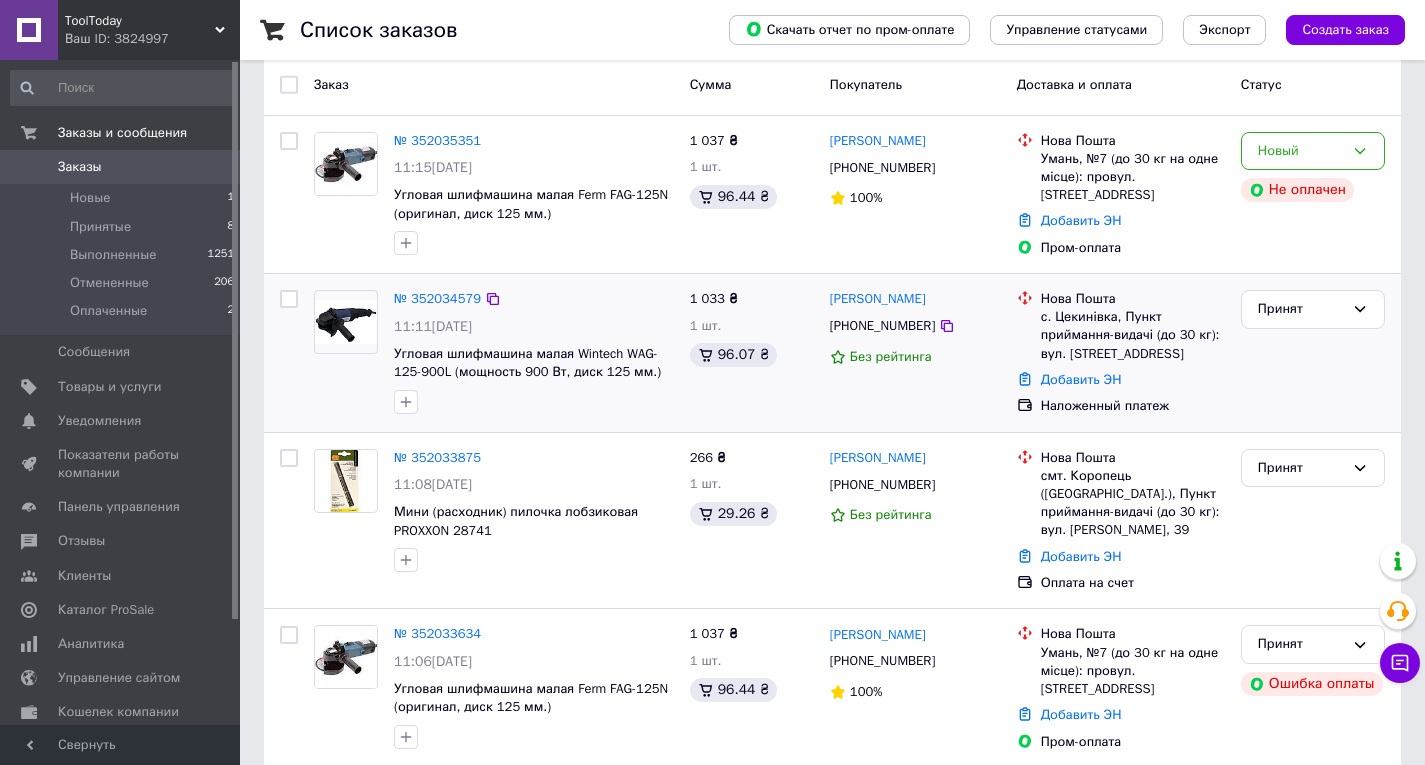 click on "Добавить ЭН" at bounding box center [1133, 380] 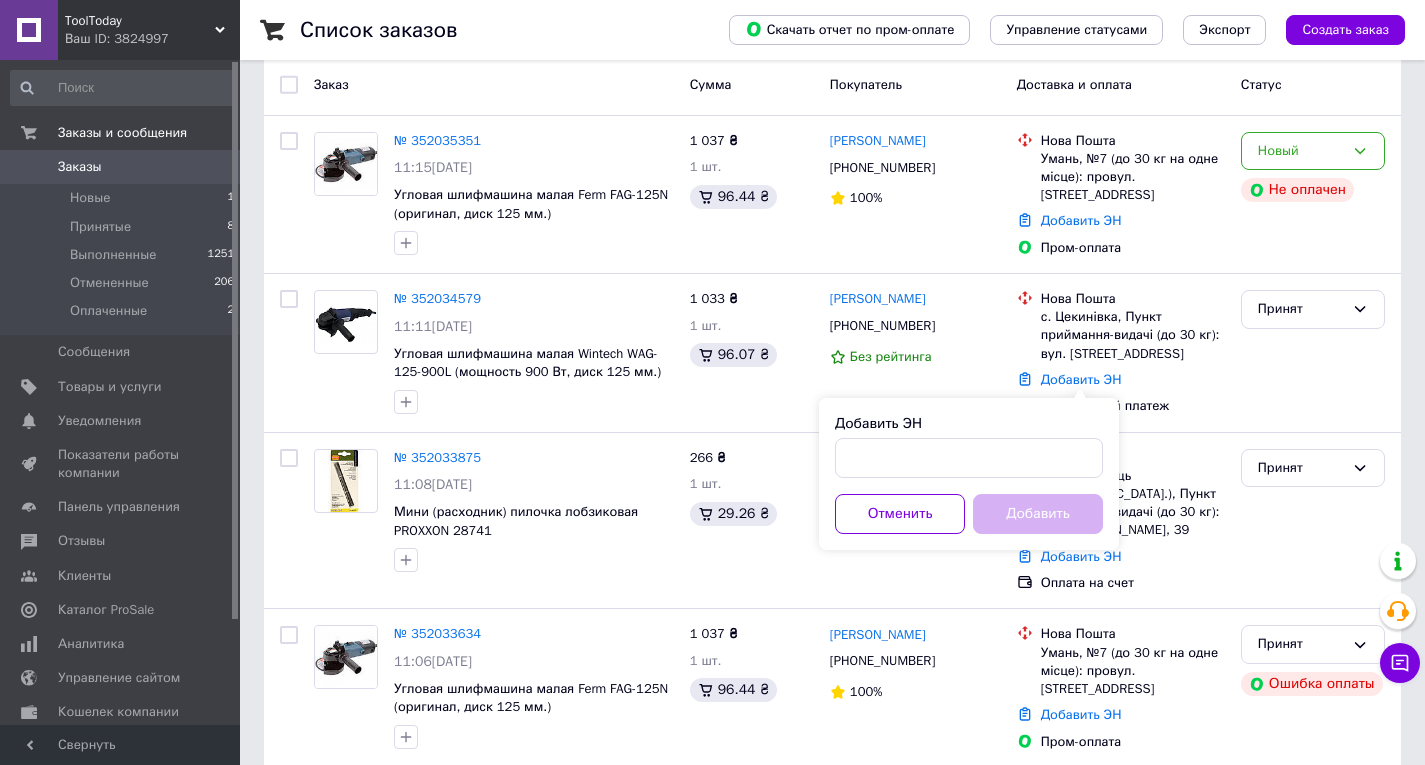 click on "Добавить ЭН Отменить Добавить" at bounding box center [969, 474] 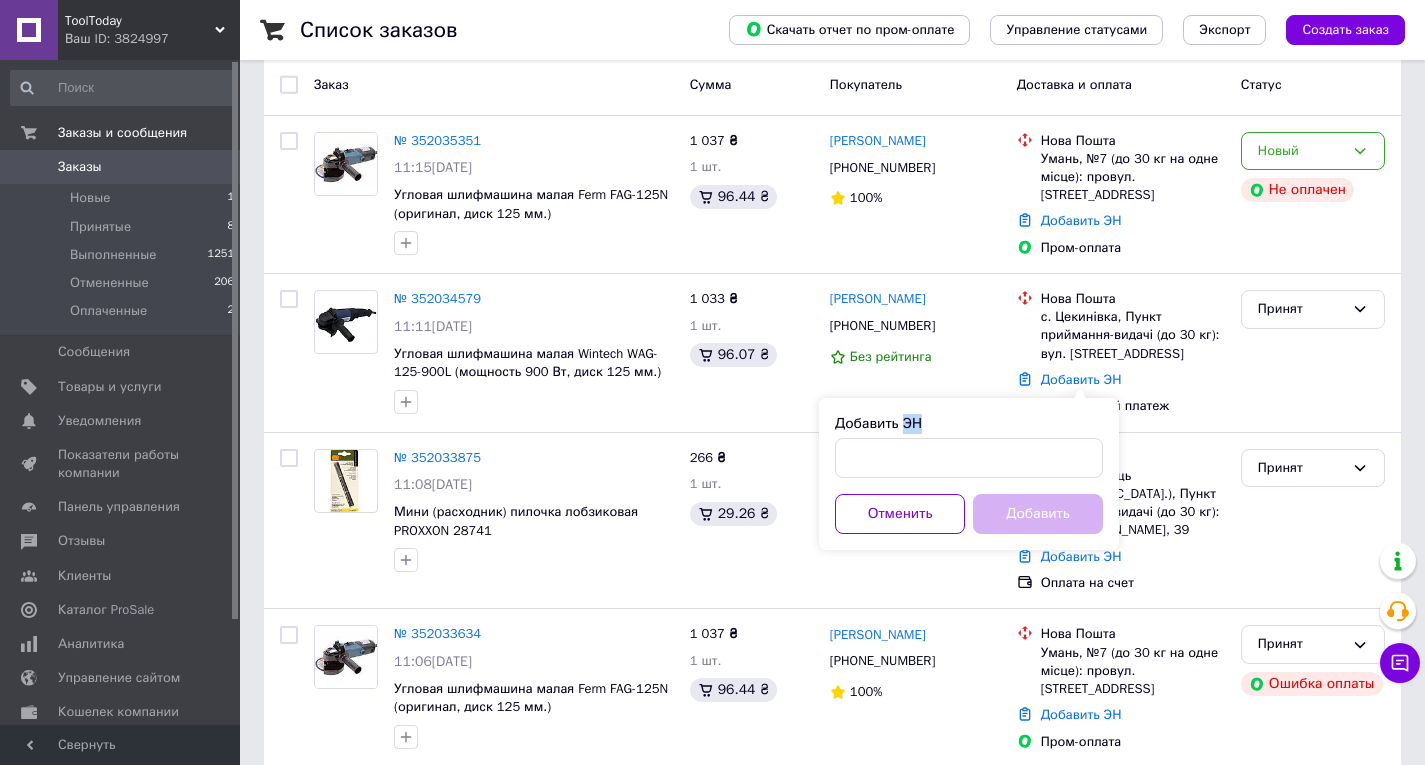 click on "Добавить ЭН Отменить Добавить" at bounding box center (969, 474) 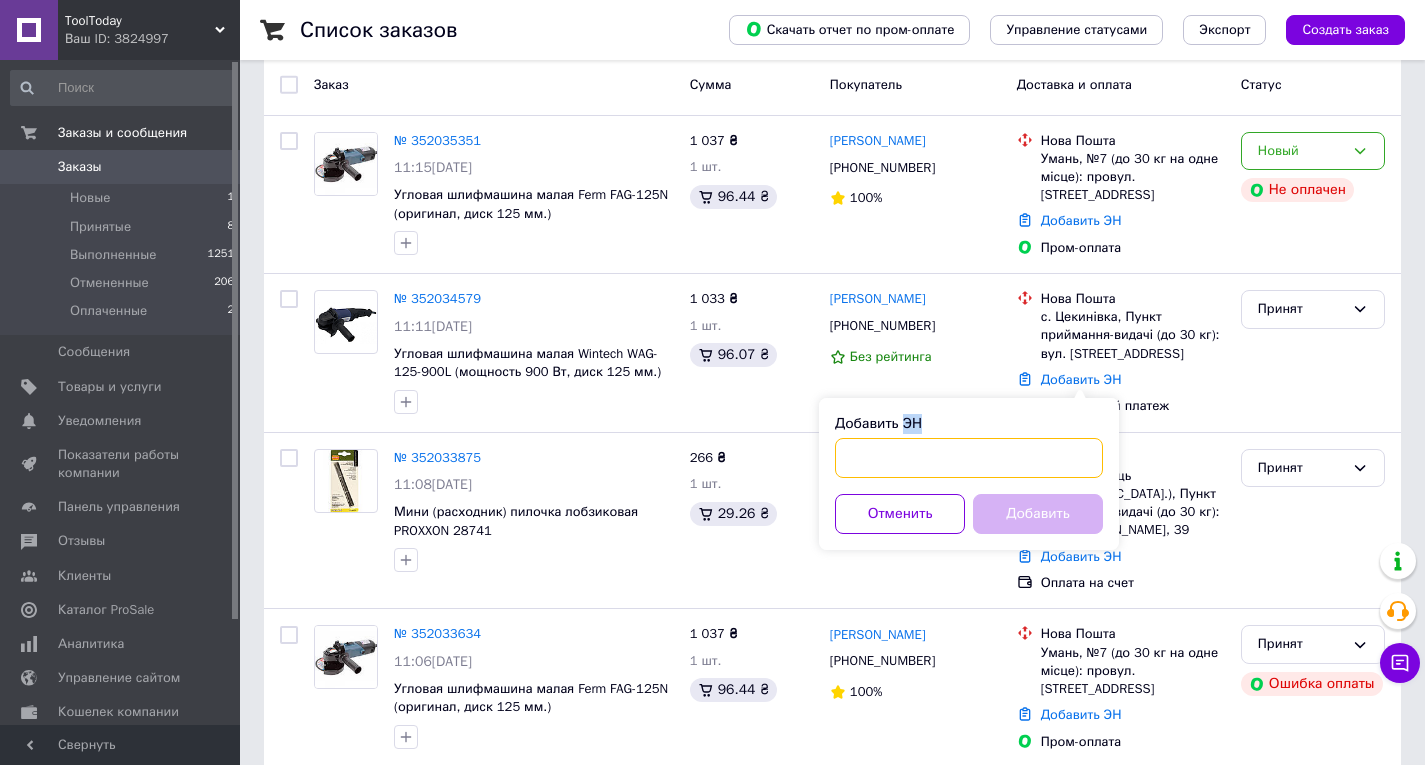 click on "Добавить ЭН" at bounding box center [969, 458] 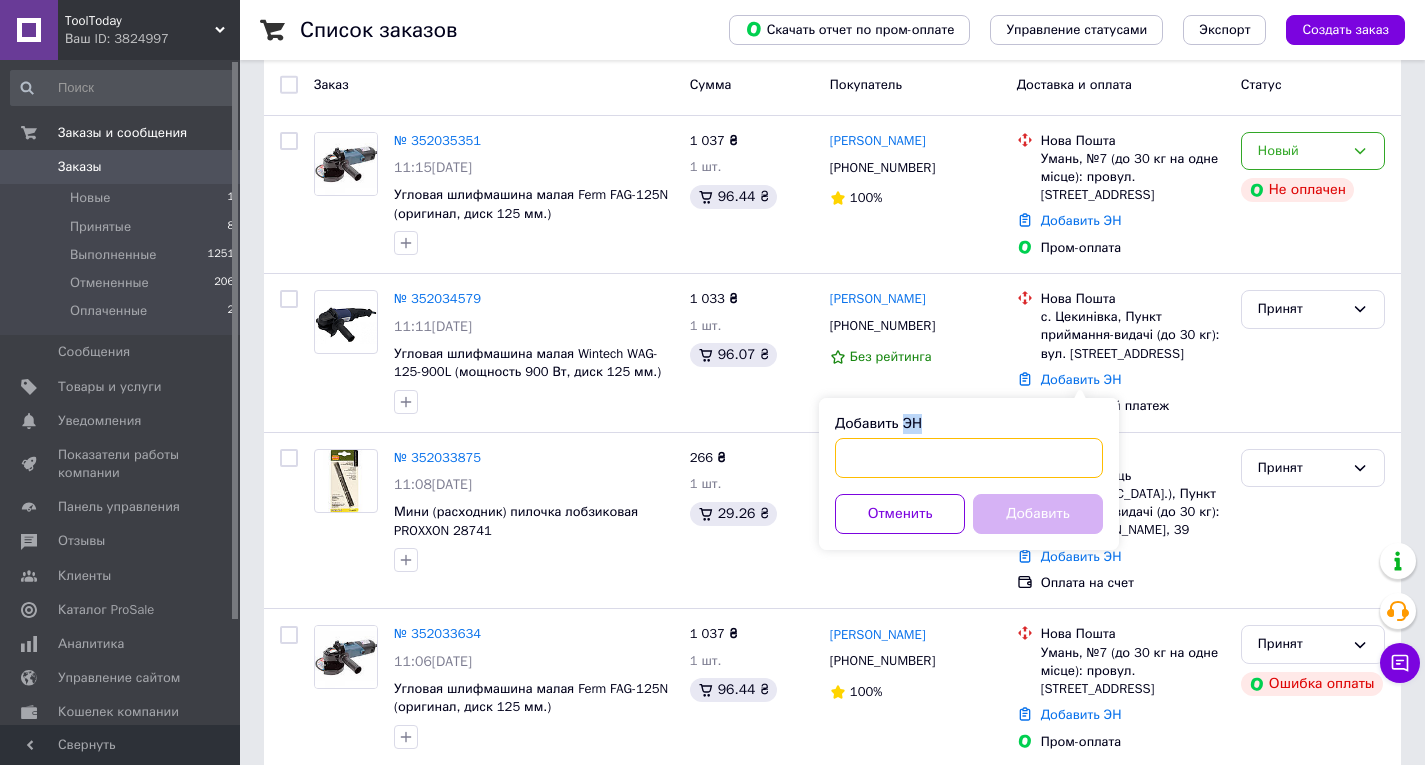 click on "Добавить ЭН" at bounding box center [969, 458] 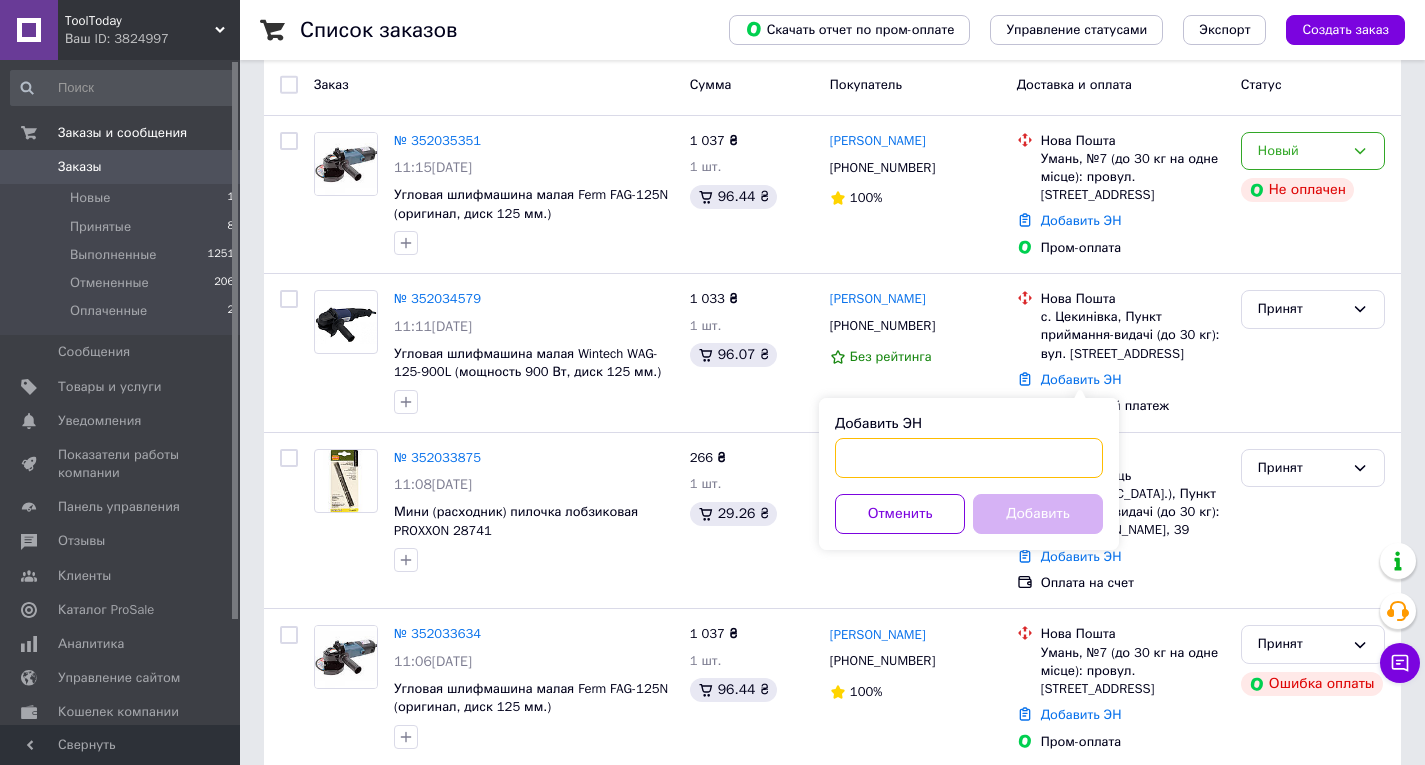 paste on "20451202863679" 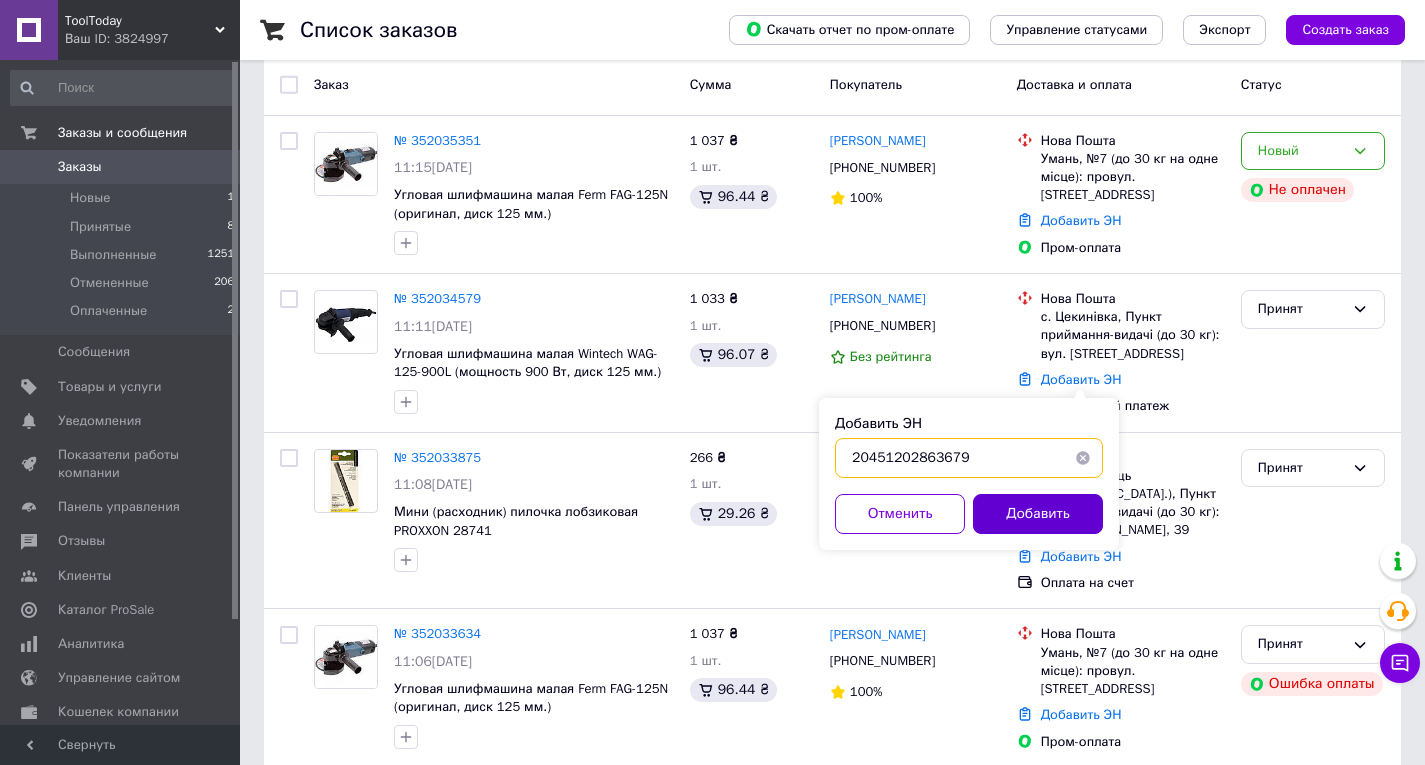 type on "20451202863679" 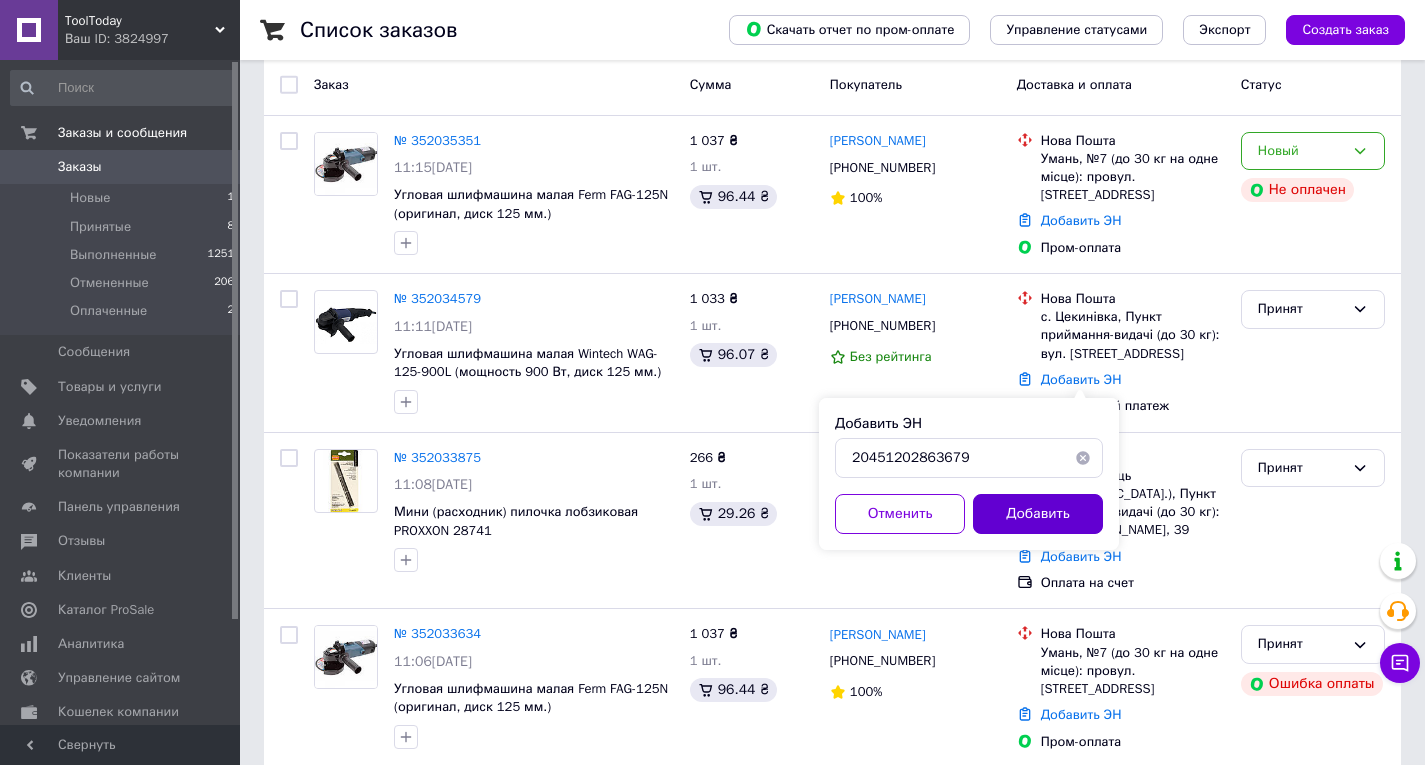 click on "Добавить" at bounding box center (1038, 514) 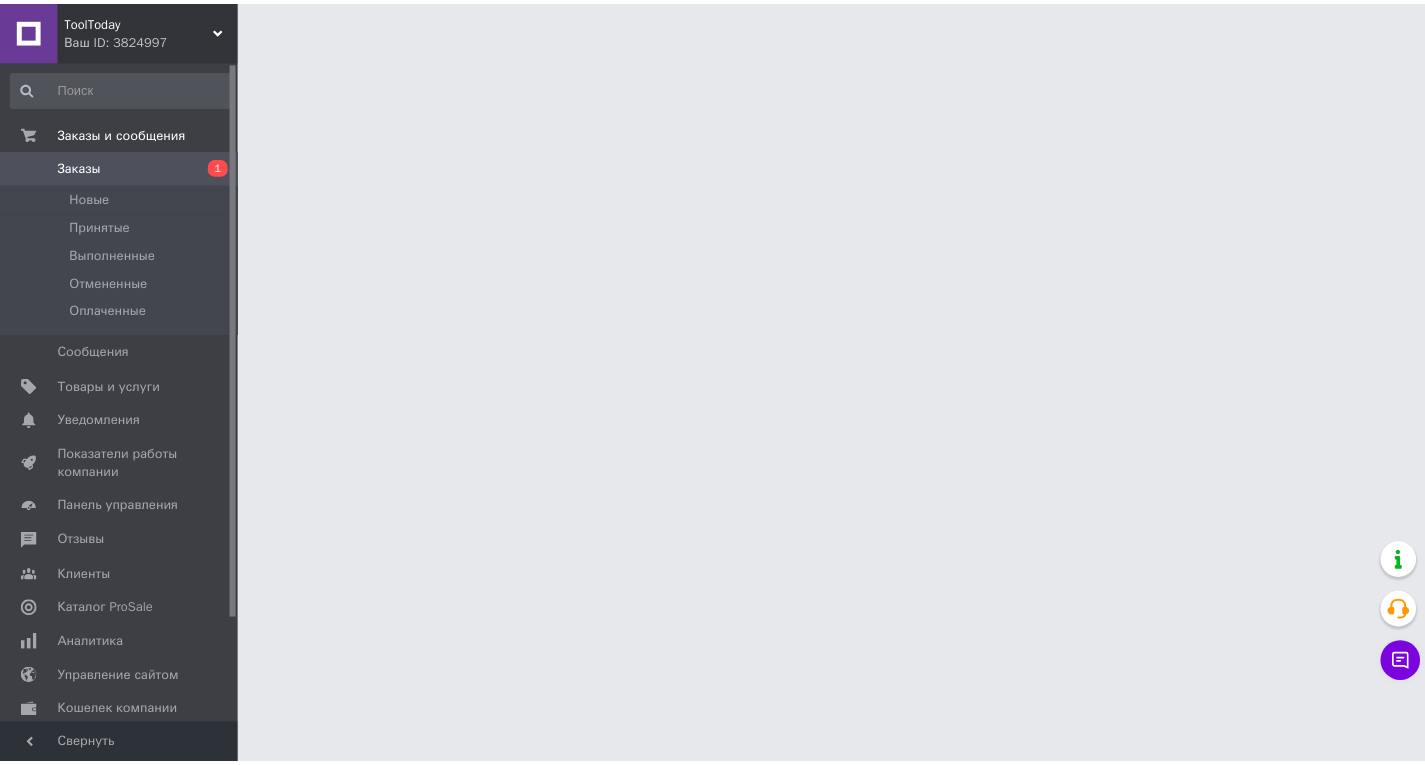 scroll, scrollTop: 0, scrollLeft: 0, axis: both 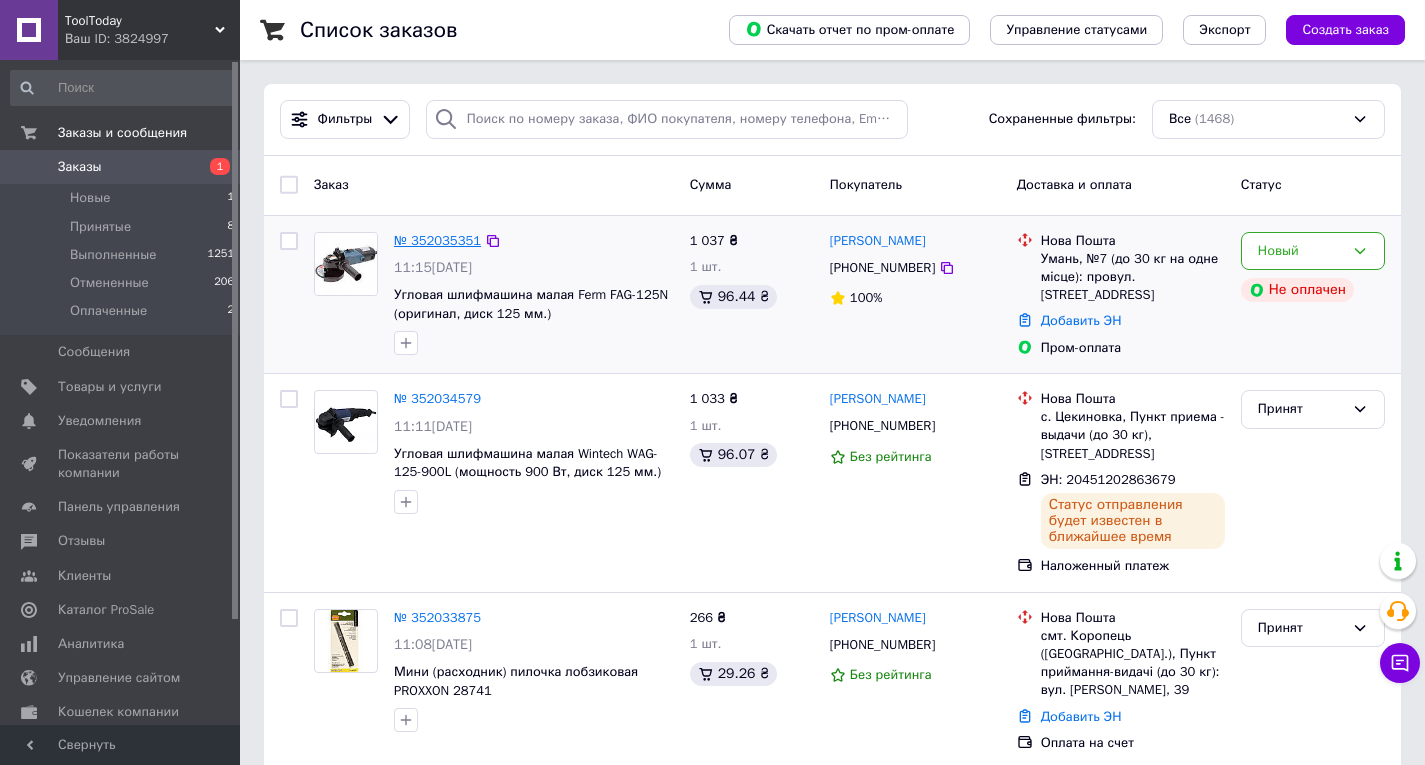 click on "№ 352035351" at bounding box center (437, 240) 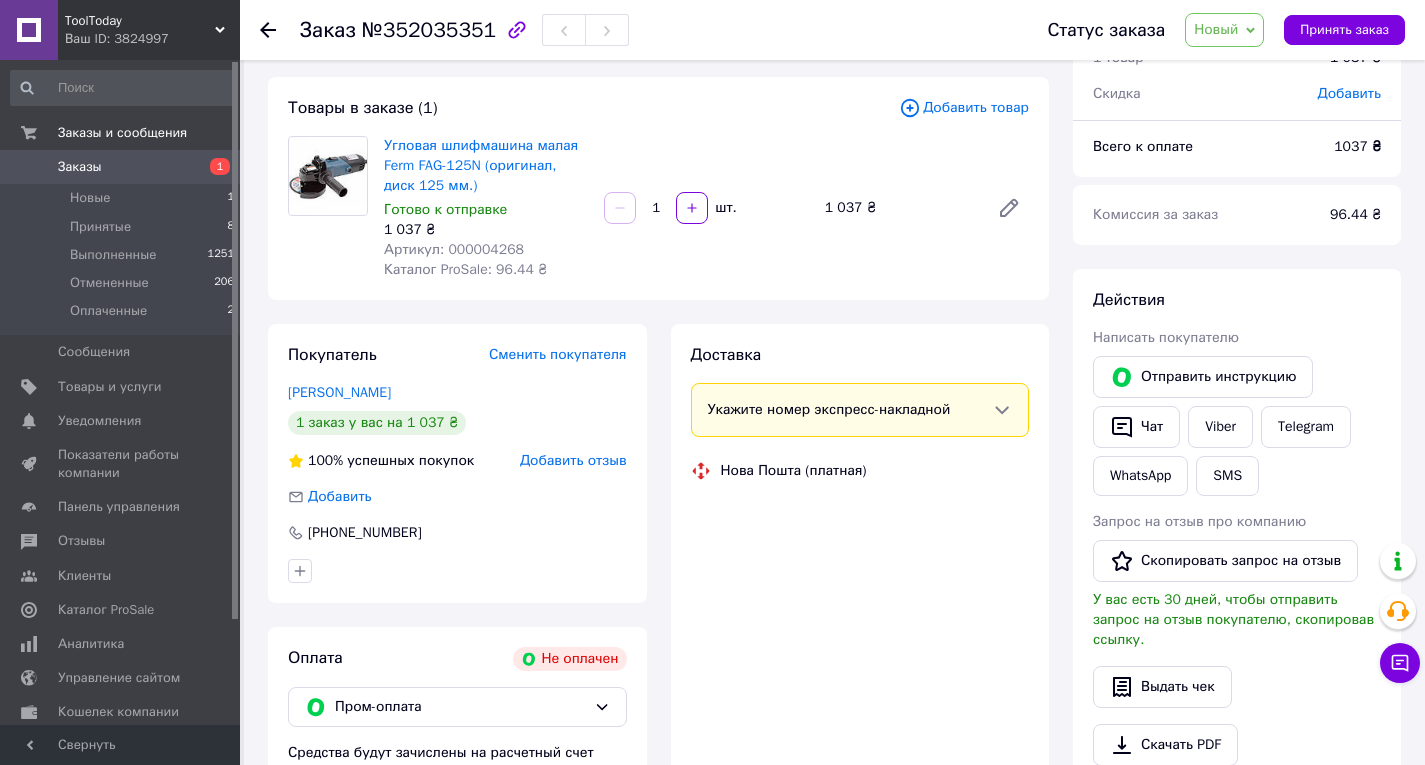 scroll, scrollTop: 300, scrollLeft: 0, axis: vertical 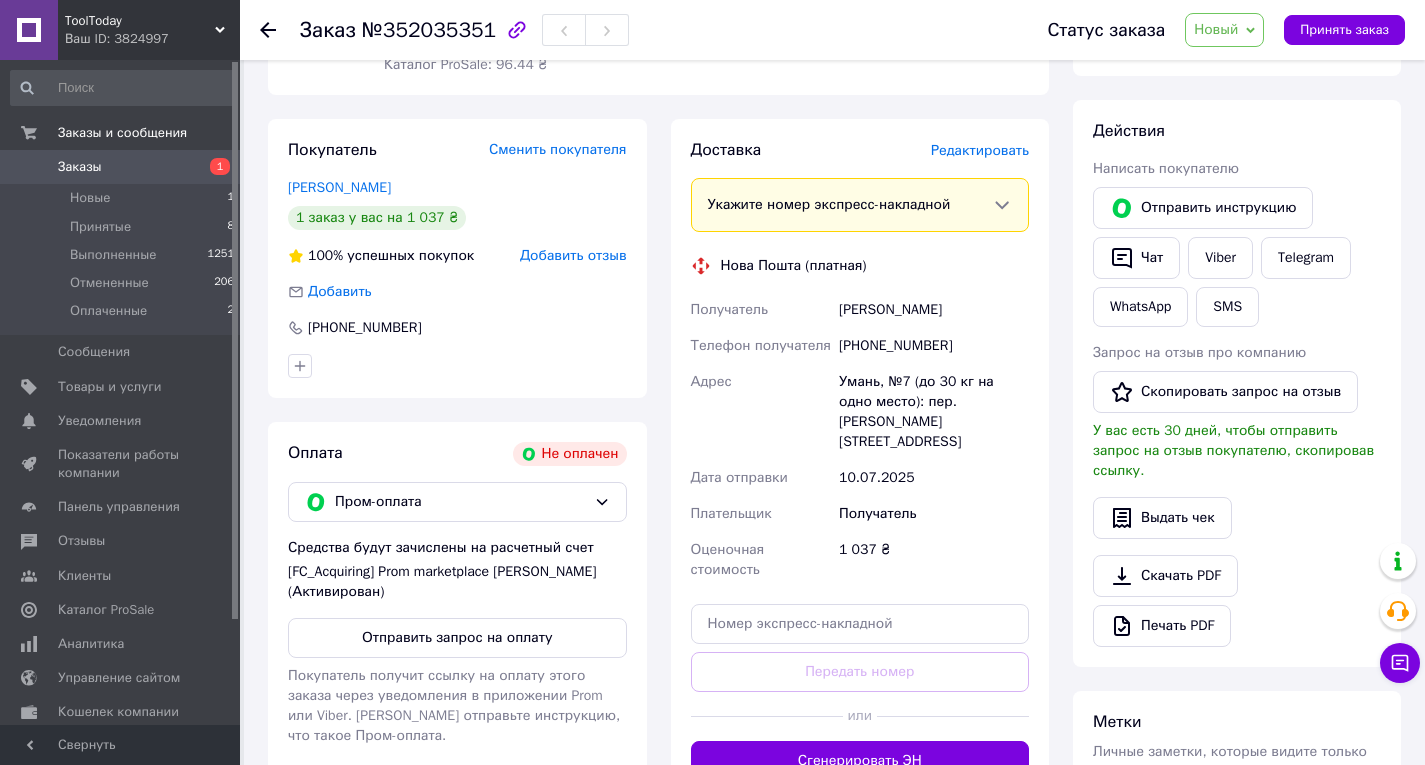 drag, startPoint x: 445, startPoint y: 640, endPoint x: 479, endPoint y: 629, distance: 35.735138 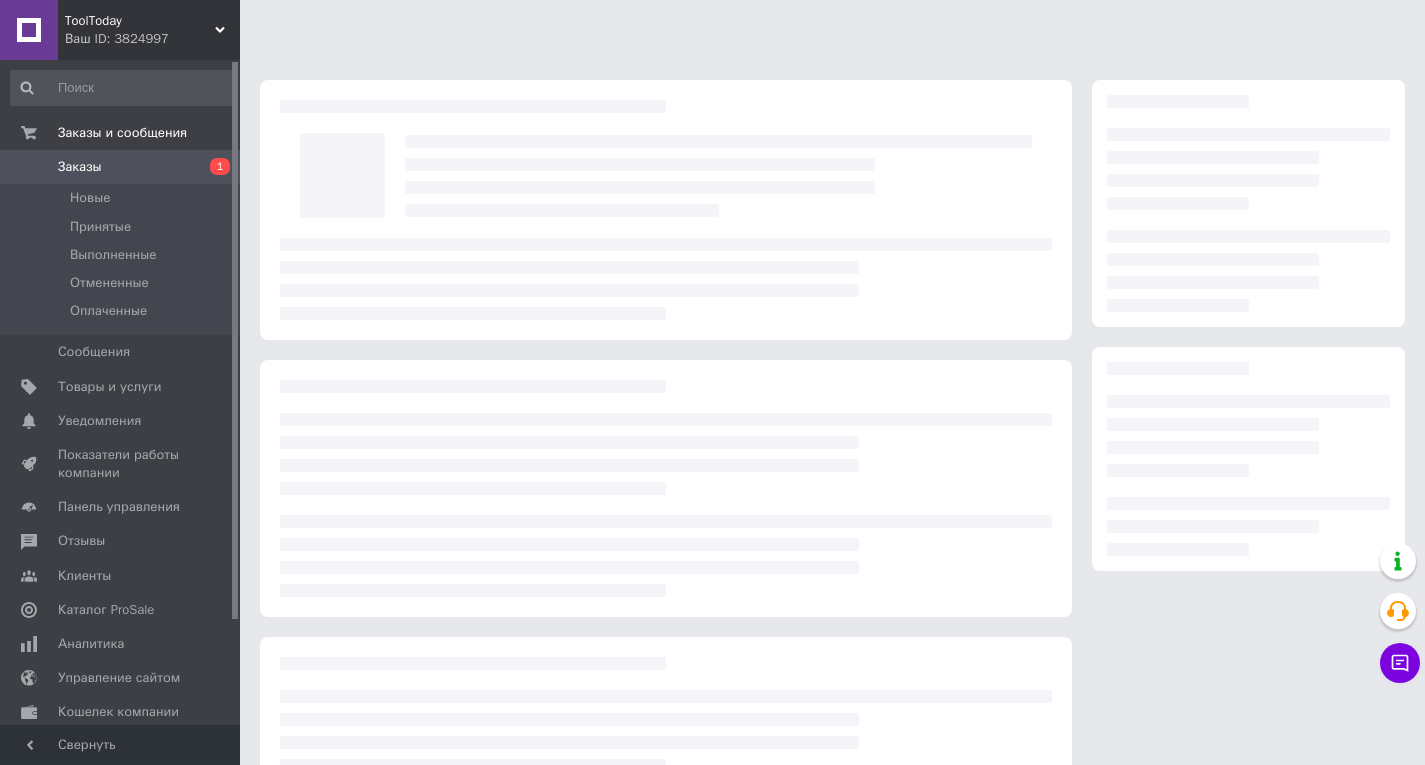 scroll, scrollTop: 149, scrollLeft: 0, axis: vertical 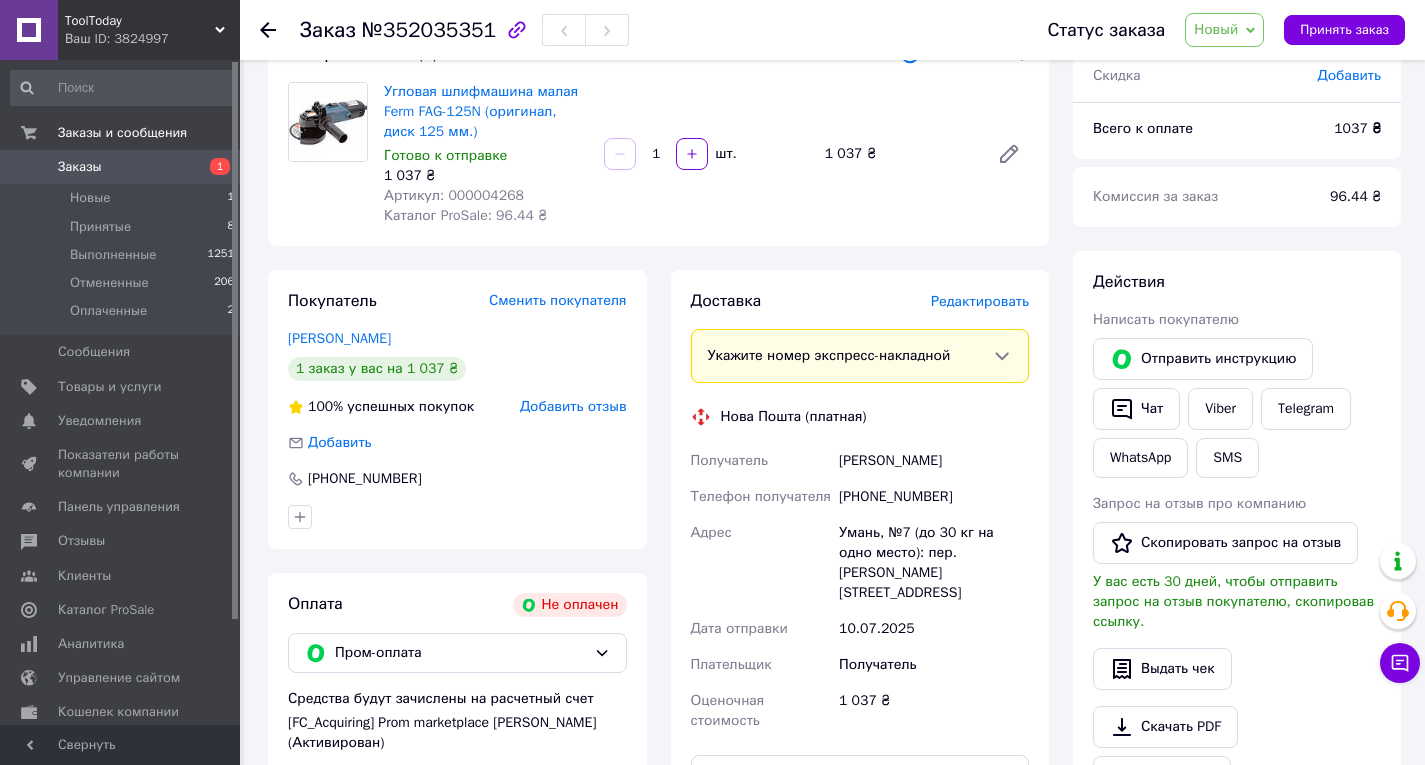 click 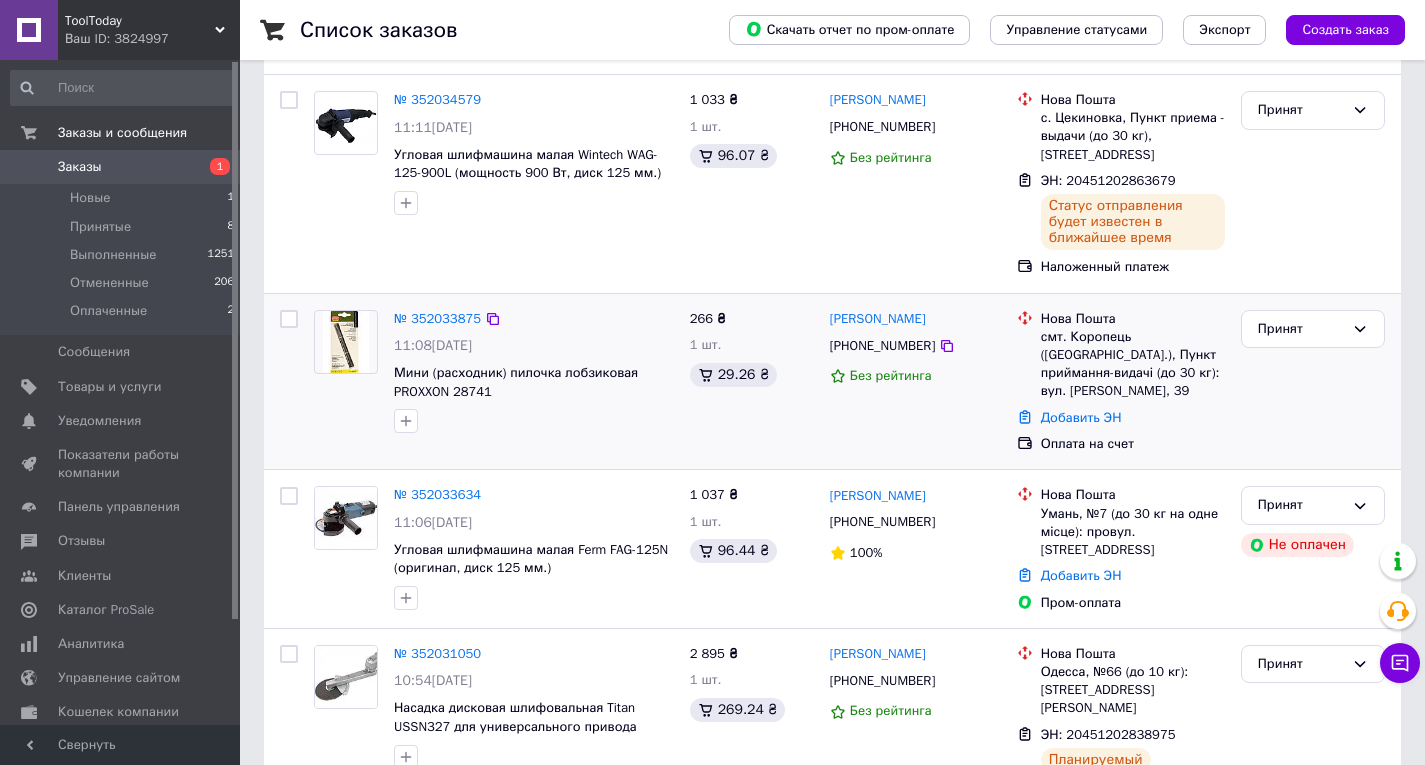 scroll, scrollTop: 300, scrollLeft: 0, axis: vertical 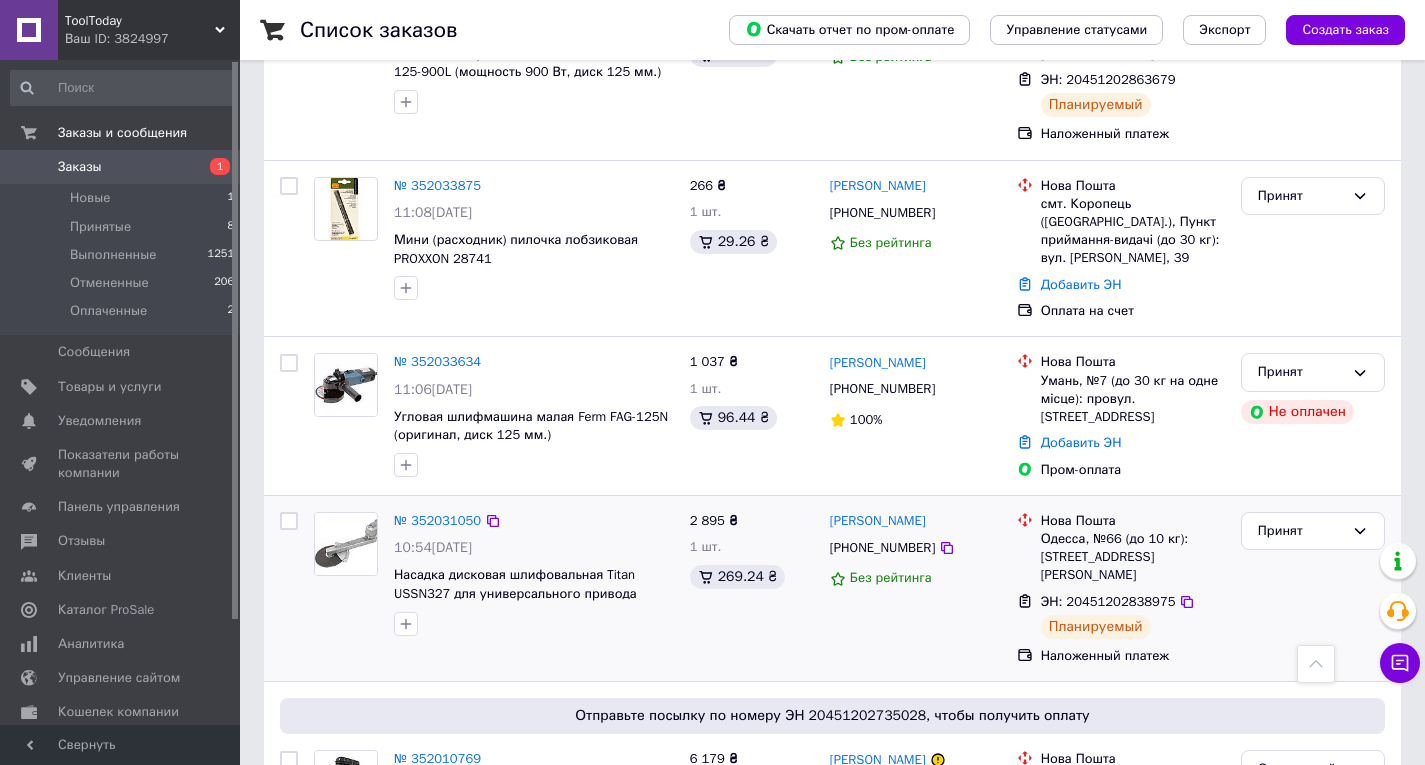 click on "2 895 ₴ 1 шт. 269.24 ₴" at bounding box center [752, 589] 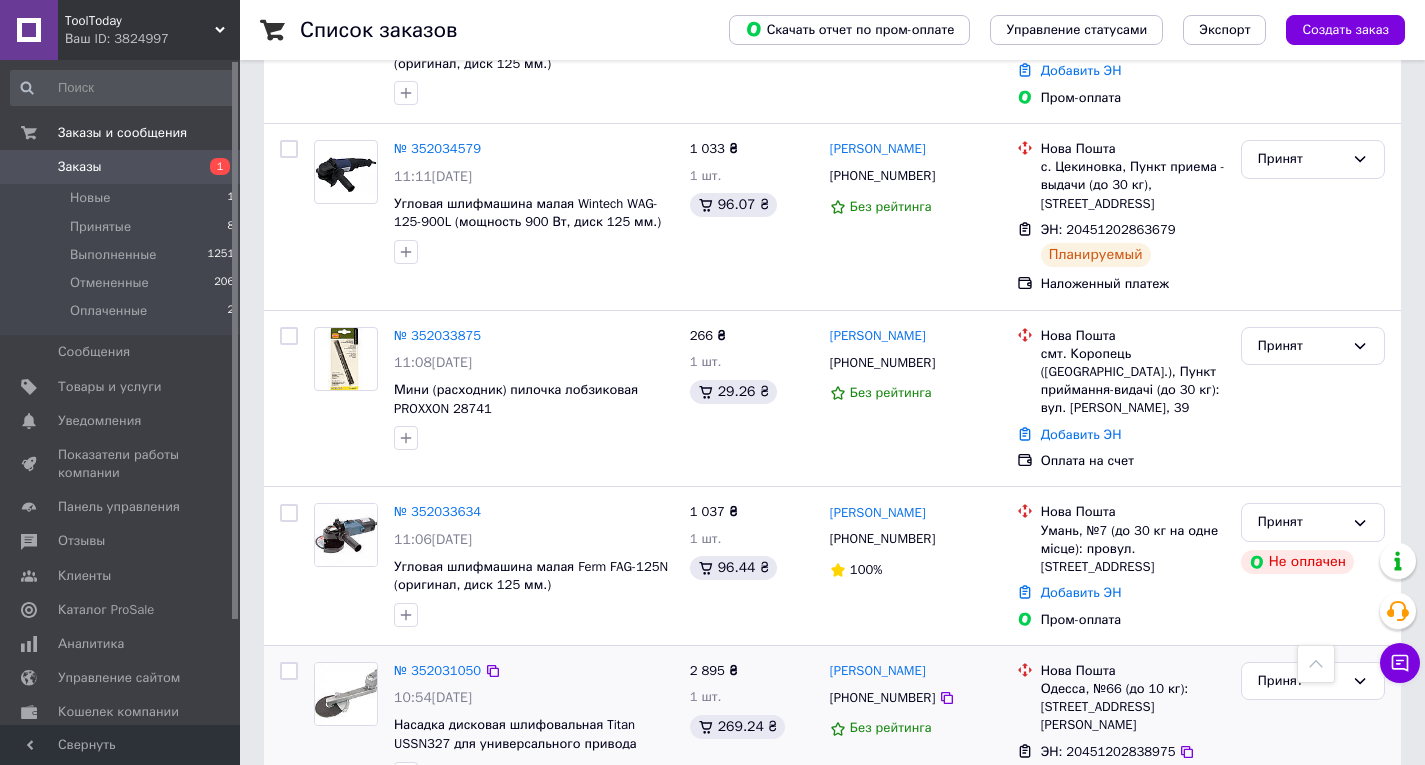 scroll, scrollTop: 0, scrollLeft: 0, axis: both 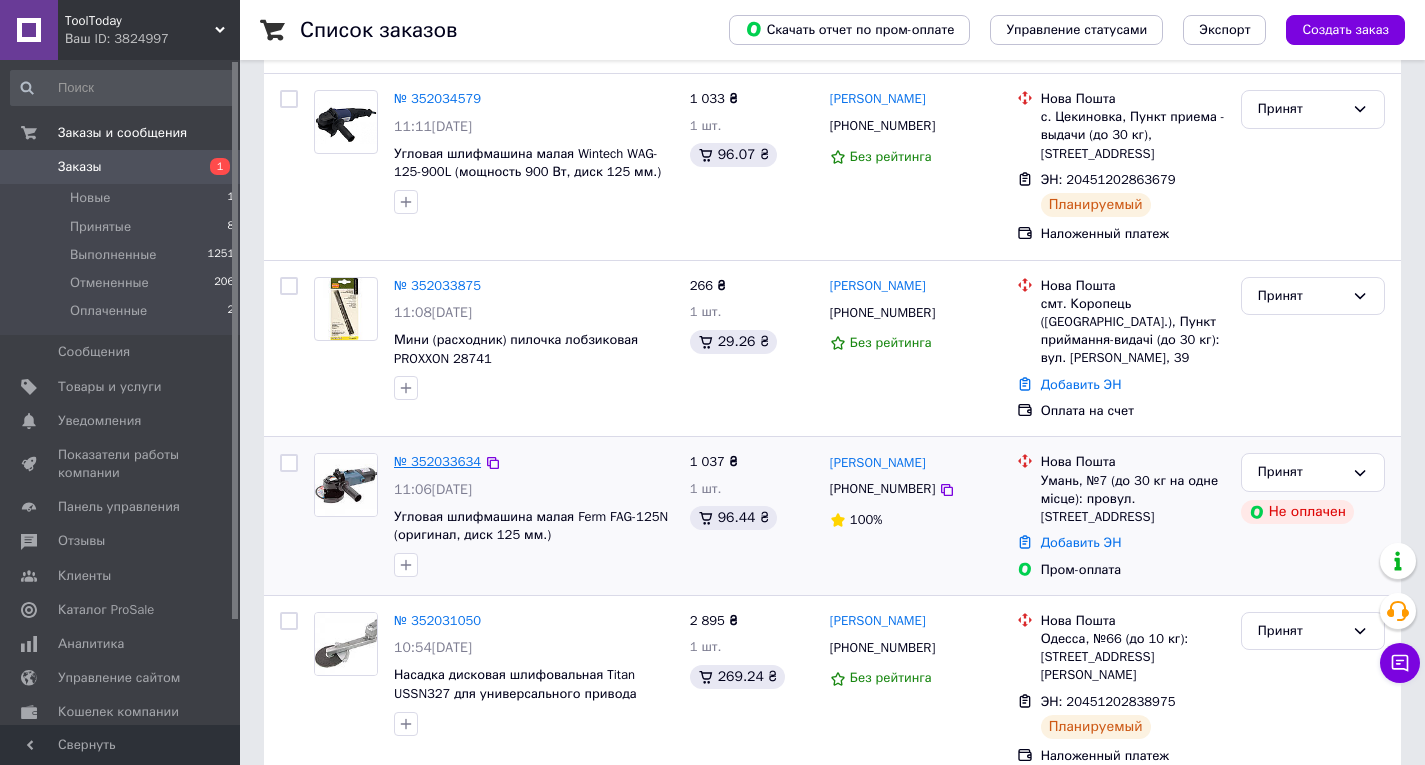 click on "№ 352033634" at bounding box center [437, 461] 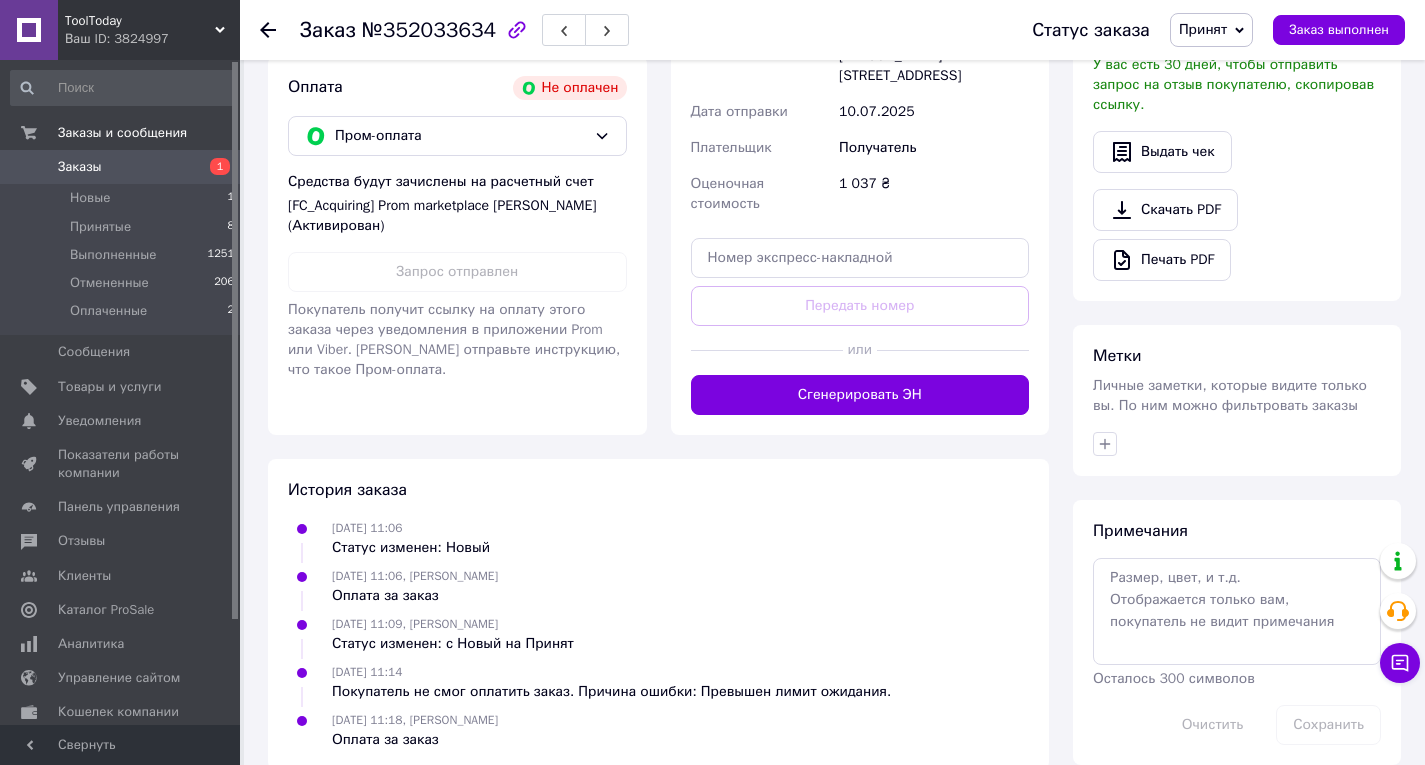 scroll, scrollTop: 670, scrollLeft: 0, axis: vertical 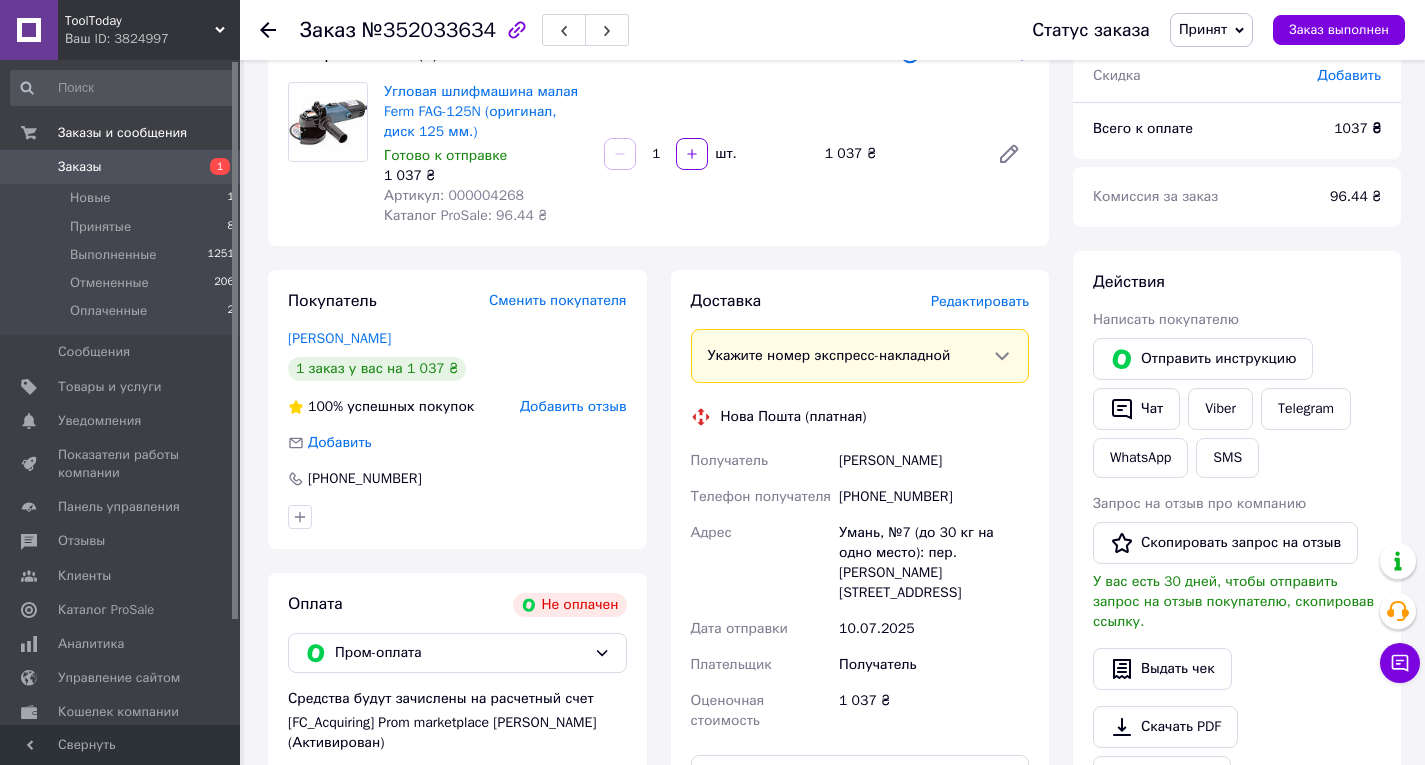 click 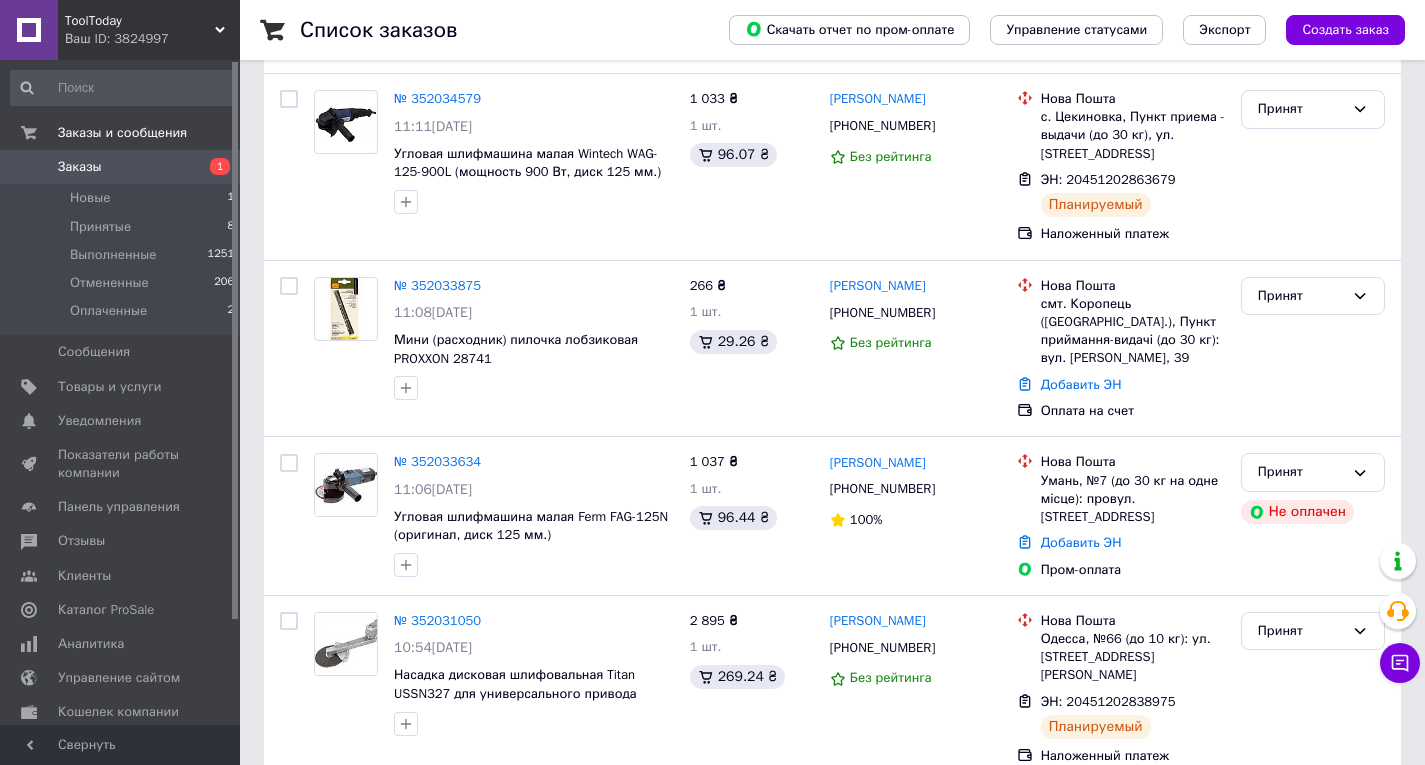 scroll, scrollTop: 0, scrollLeft: 0, axis: both 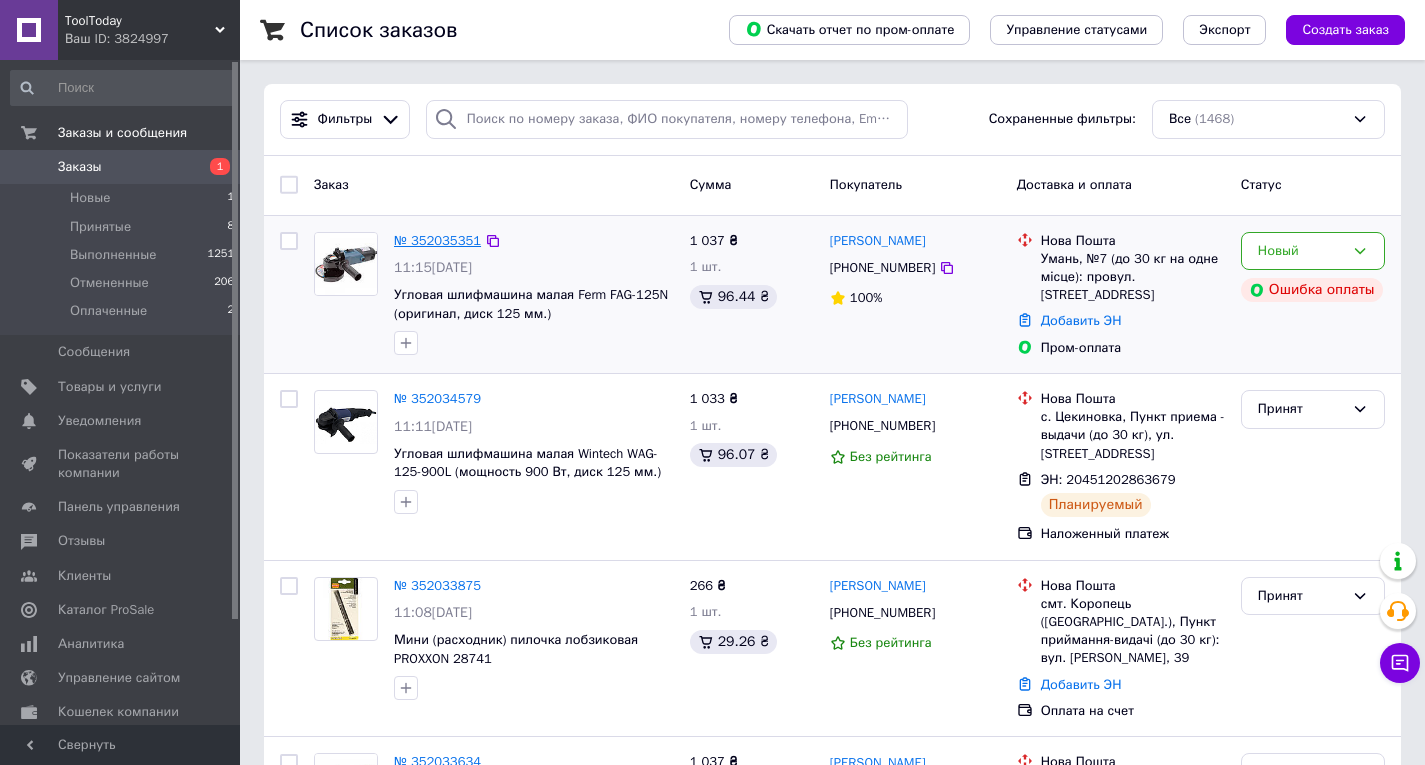 click on "№ 352035351" at bounding box center (437, 240) 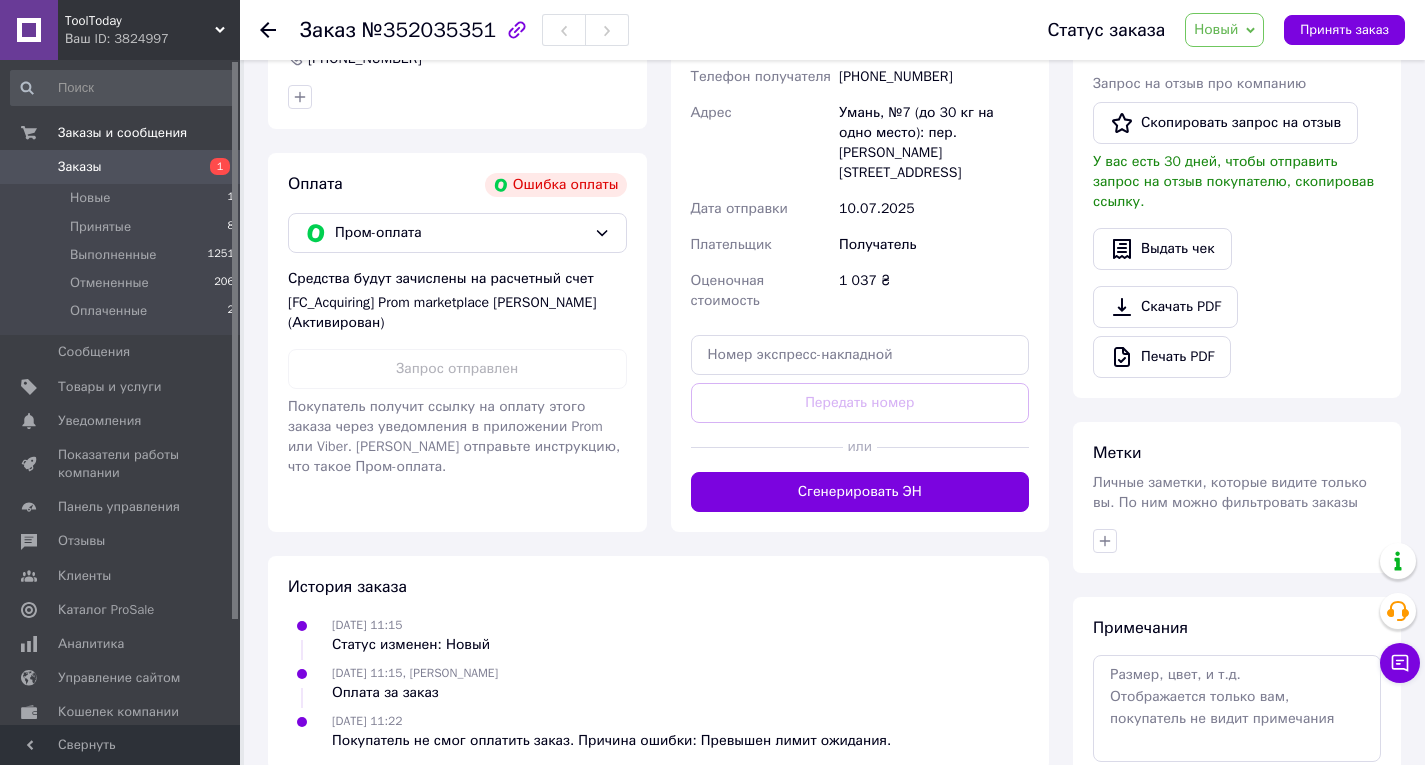 scroll, scrollTop: 600, scrollLeft: 0, axis: vertical 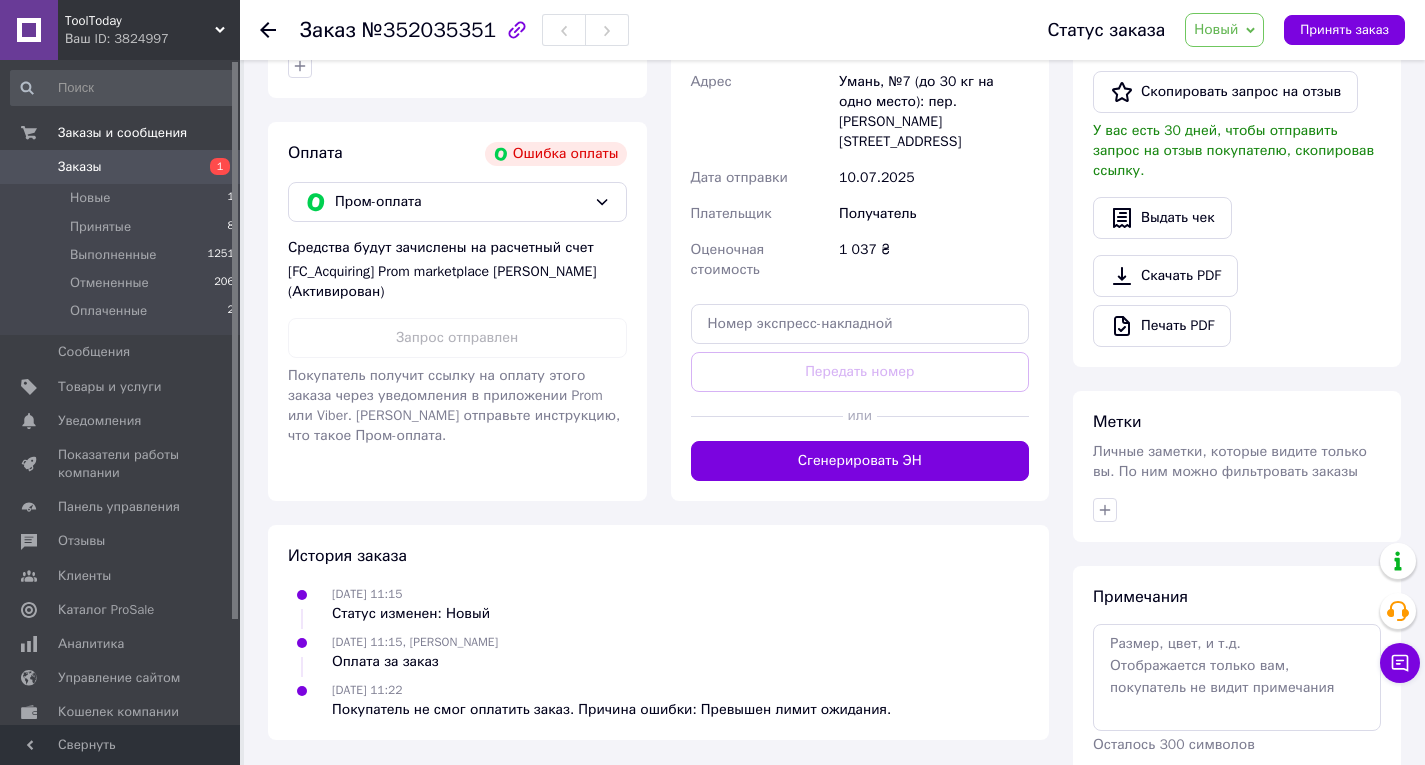 click on "Покупатель не смог оплатить заказ. Причина ошибки: Превышен лимит ожидания." at bounding box center [611, 710] 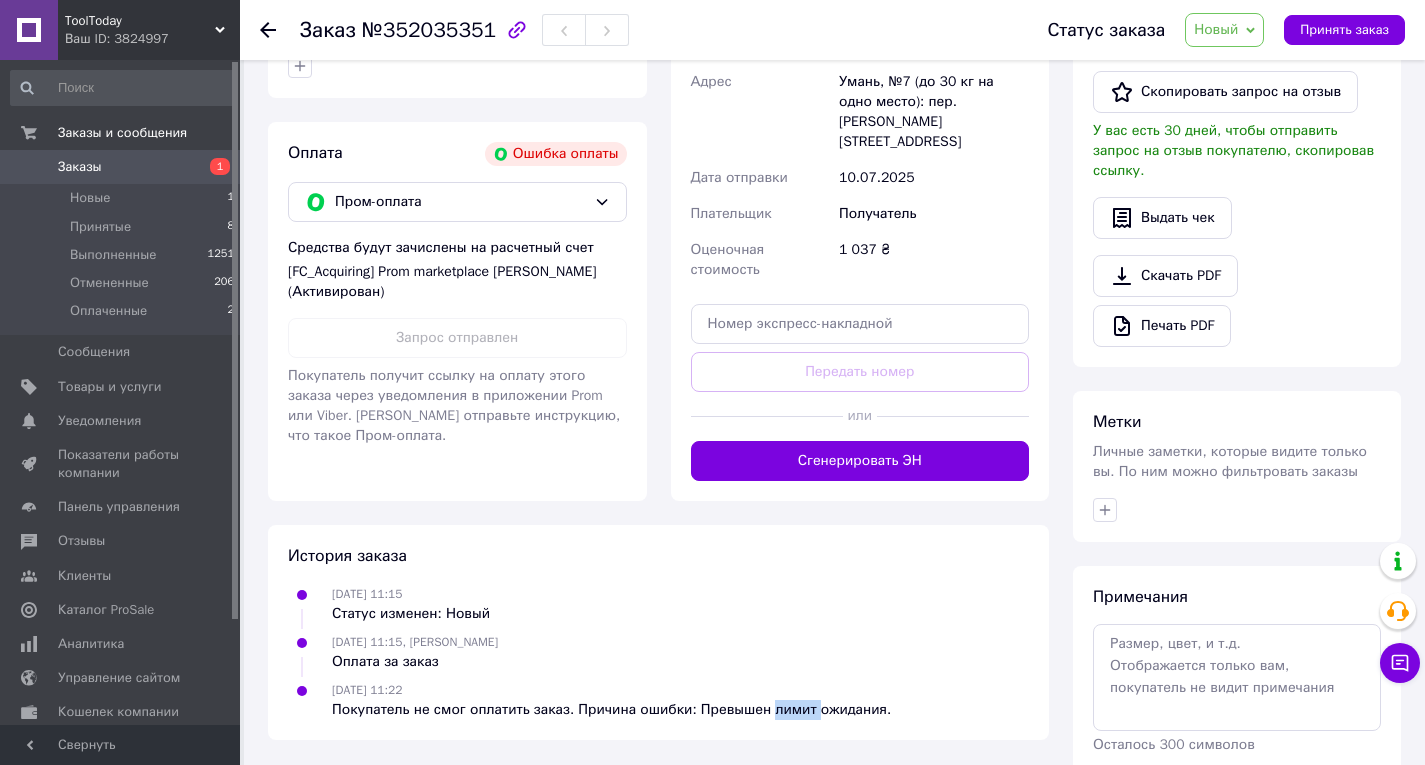 click on "Покупатель не смог оплатить заказ. Причина ошибки: Превышен лимит ожидания." at bounding box center [611, 710] 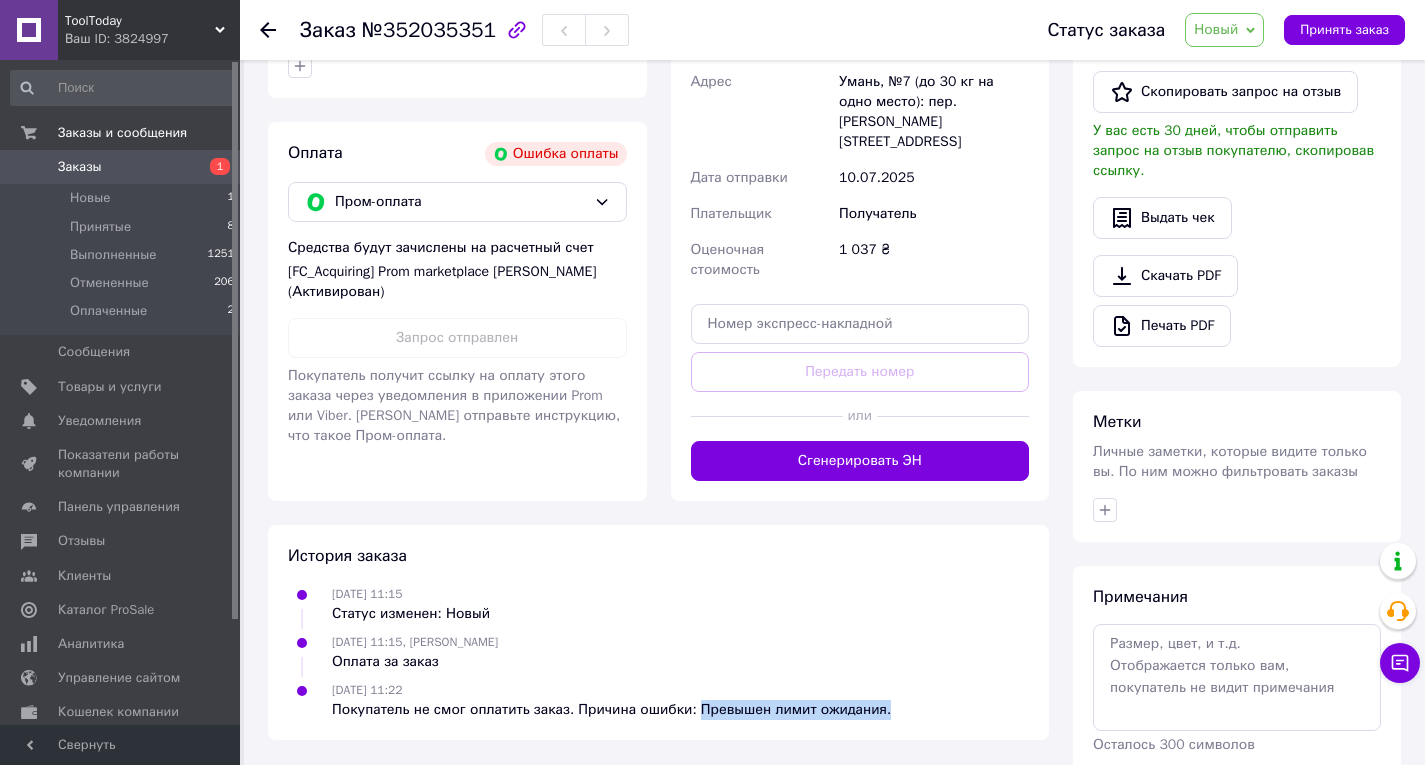 drag, startPoint x: 685, startPoint y: 674, endPoint x: 874, endPoint y: 682, distance: 189.16924 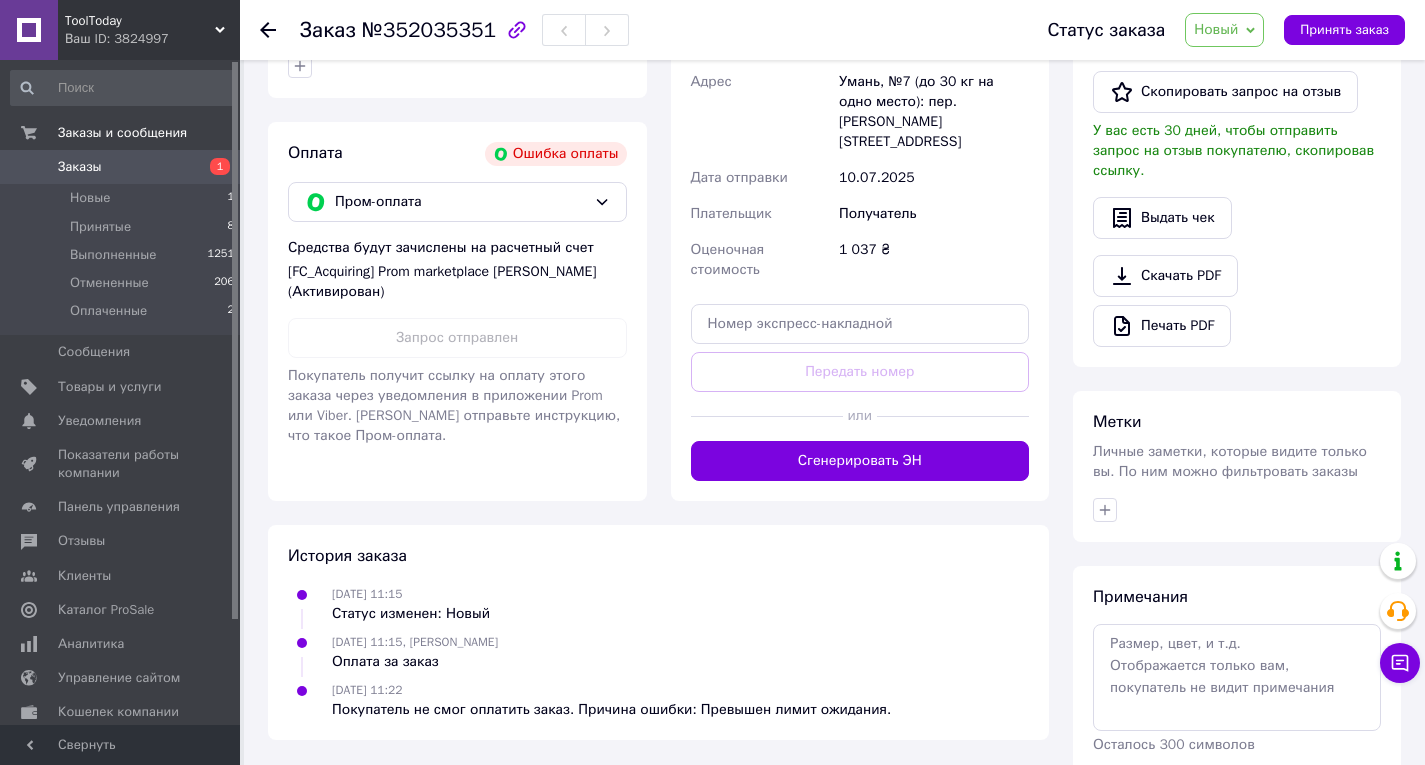 click at bounding box center [268, 30] 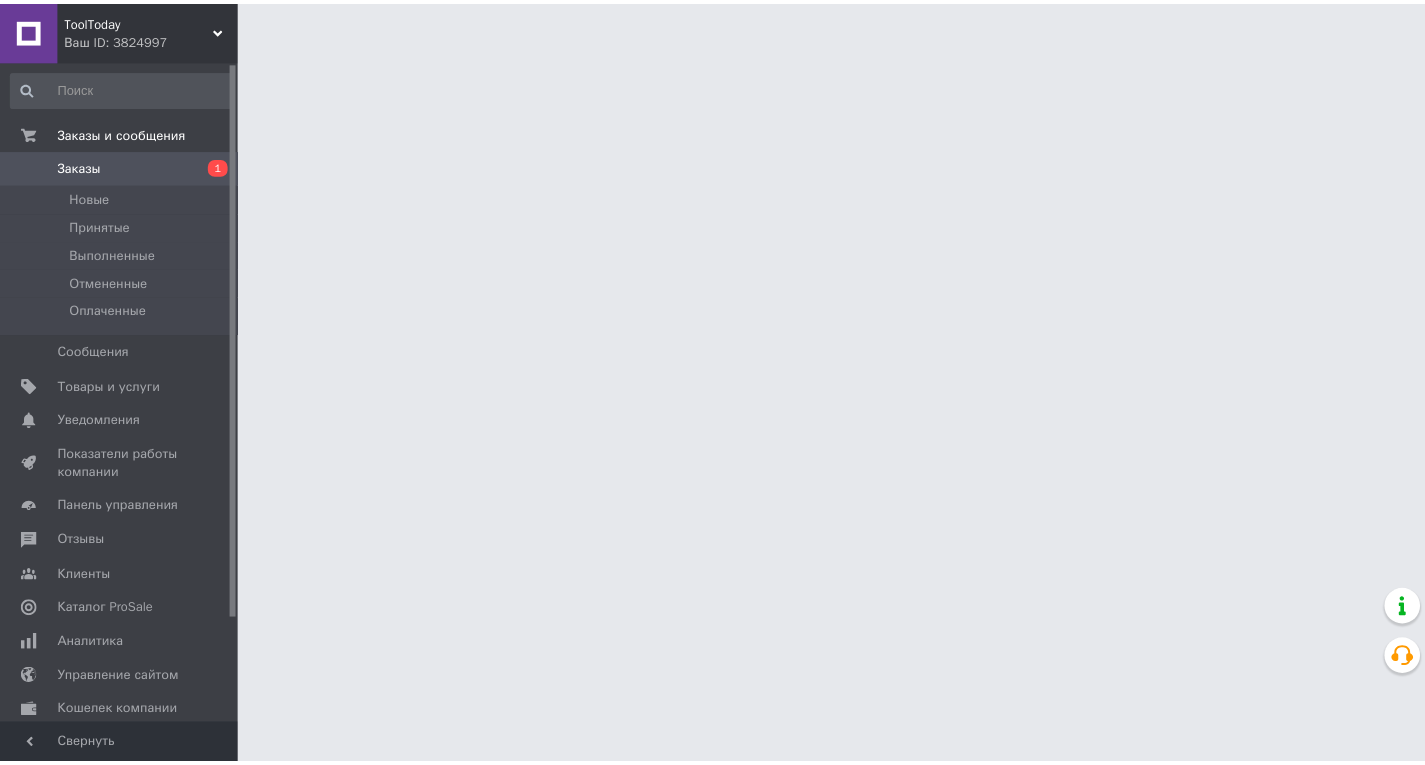 scroll, scrollTop: 0, scrollLeft: 0, axis: both 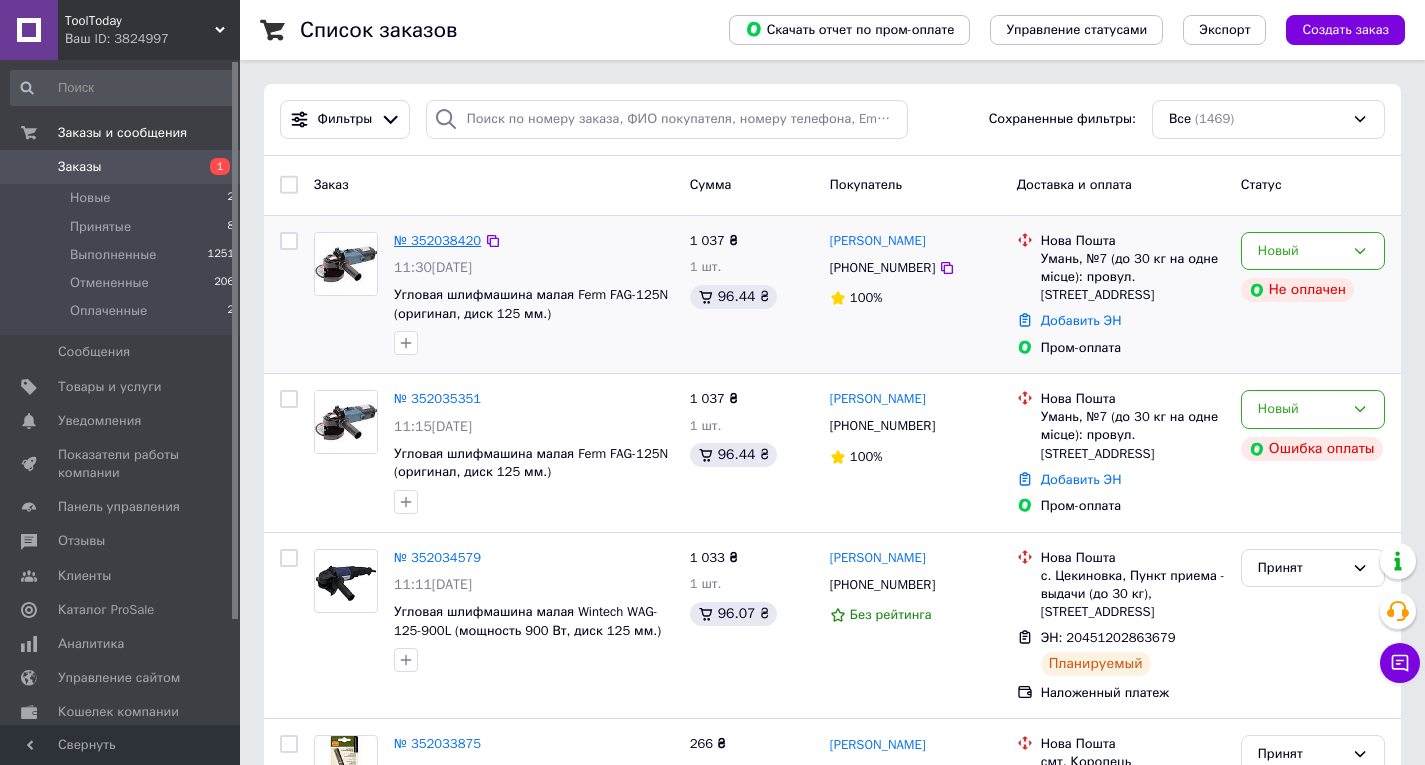 click on "№ 352038420" at bounding box center [437, 240] 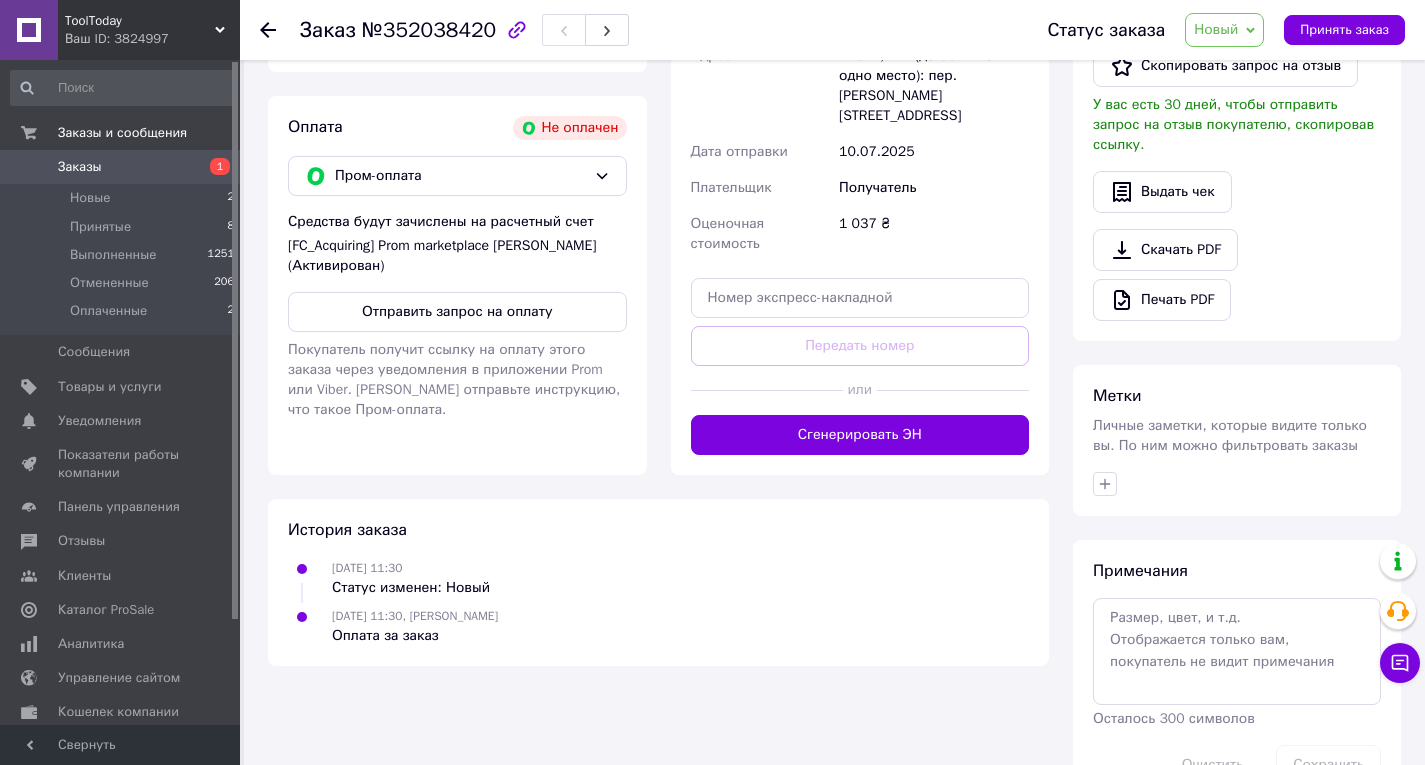 scroll, scrollTop: 670, scrollLeft: 0, axis: vertical 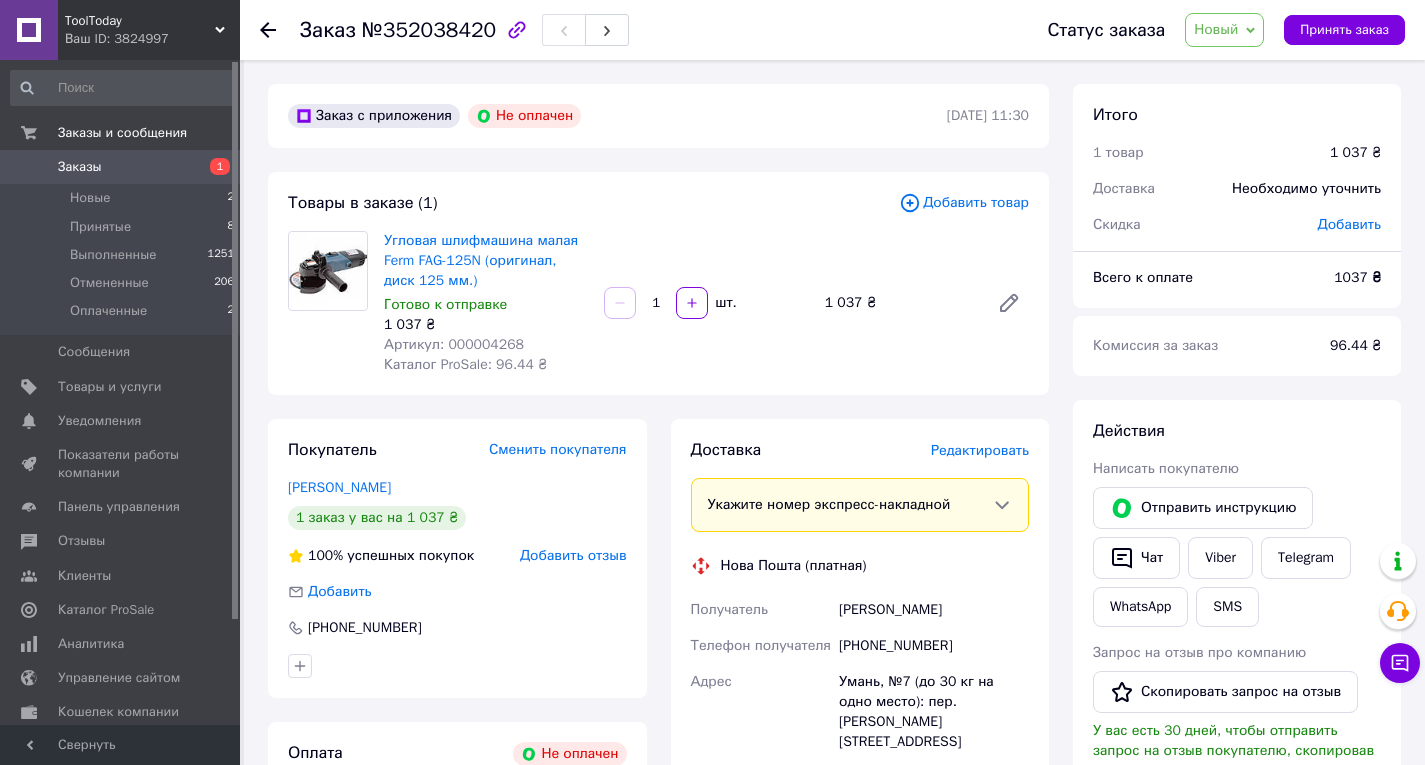 click 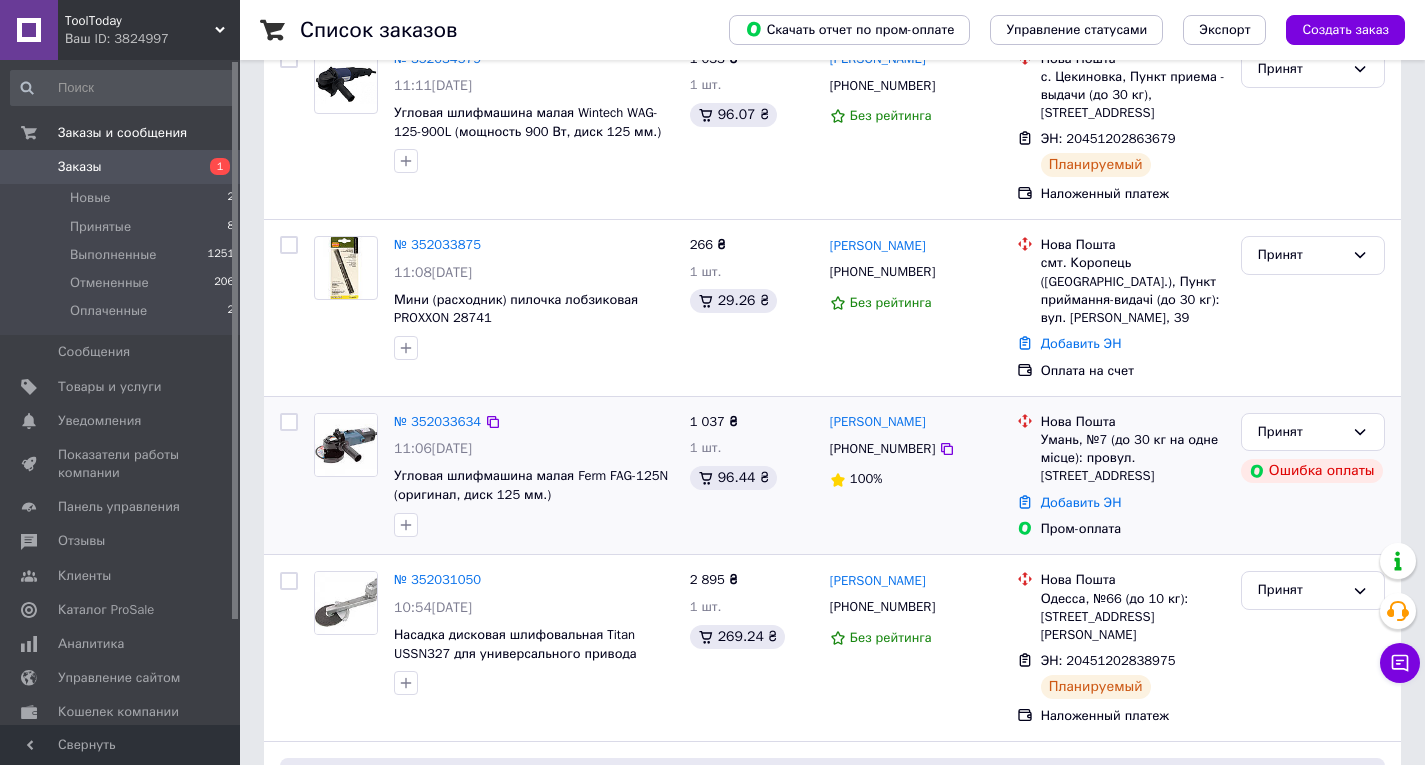 scroll, scrollTop: 500, scrollLeft: 0, axis: vertical 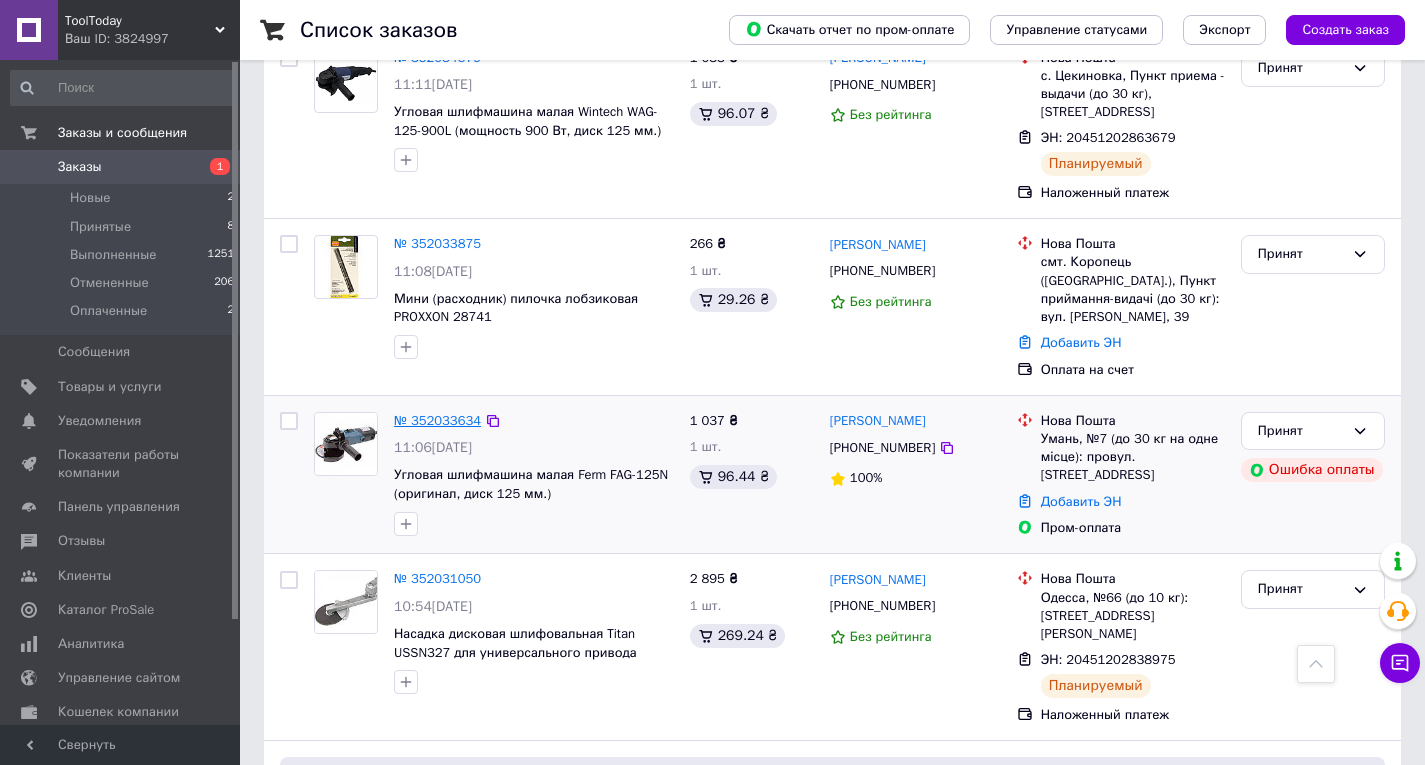 click on "№ 352033634" at bounding box center (437, 420) 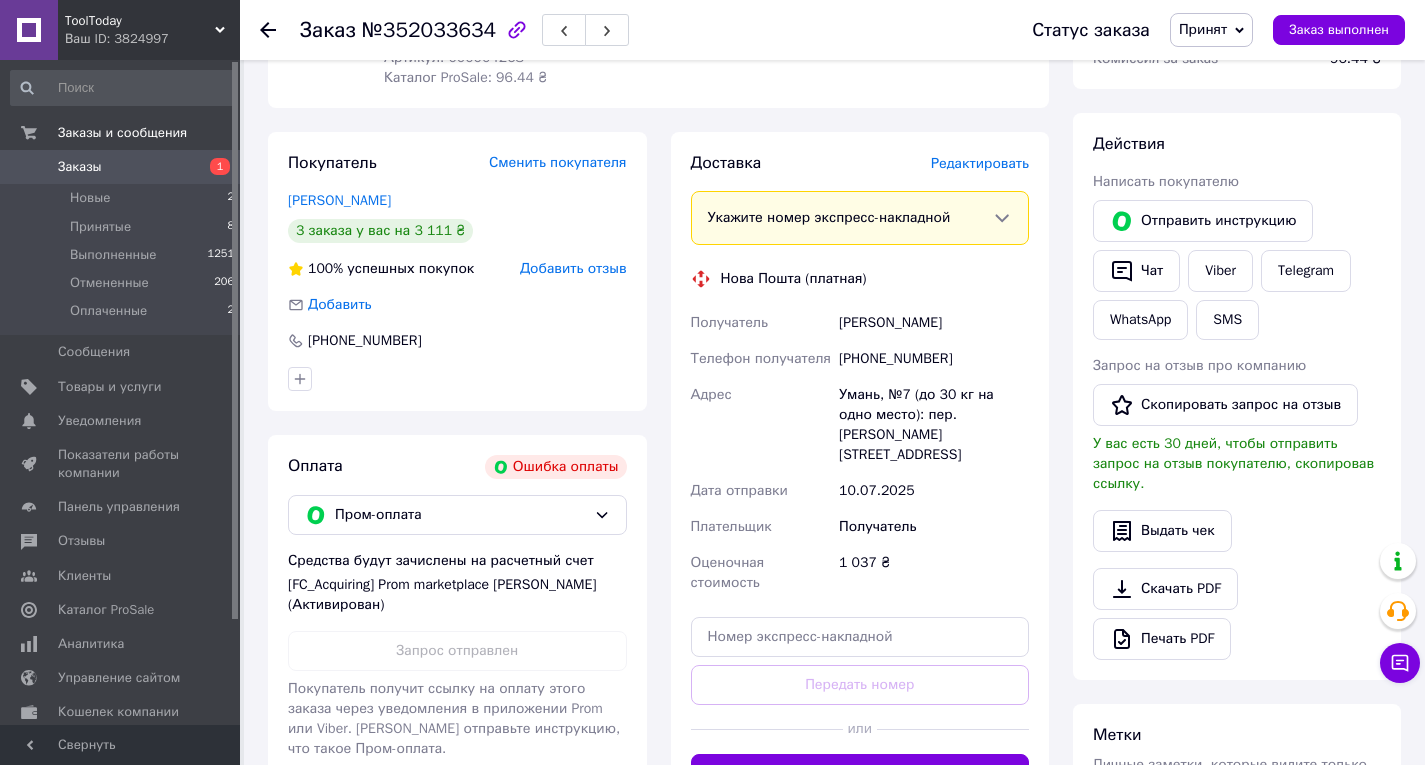 scroll, scrollTop: 200, scrollLeft: 0, axis: vertical 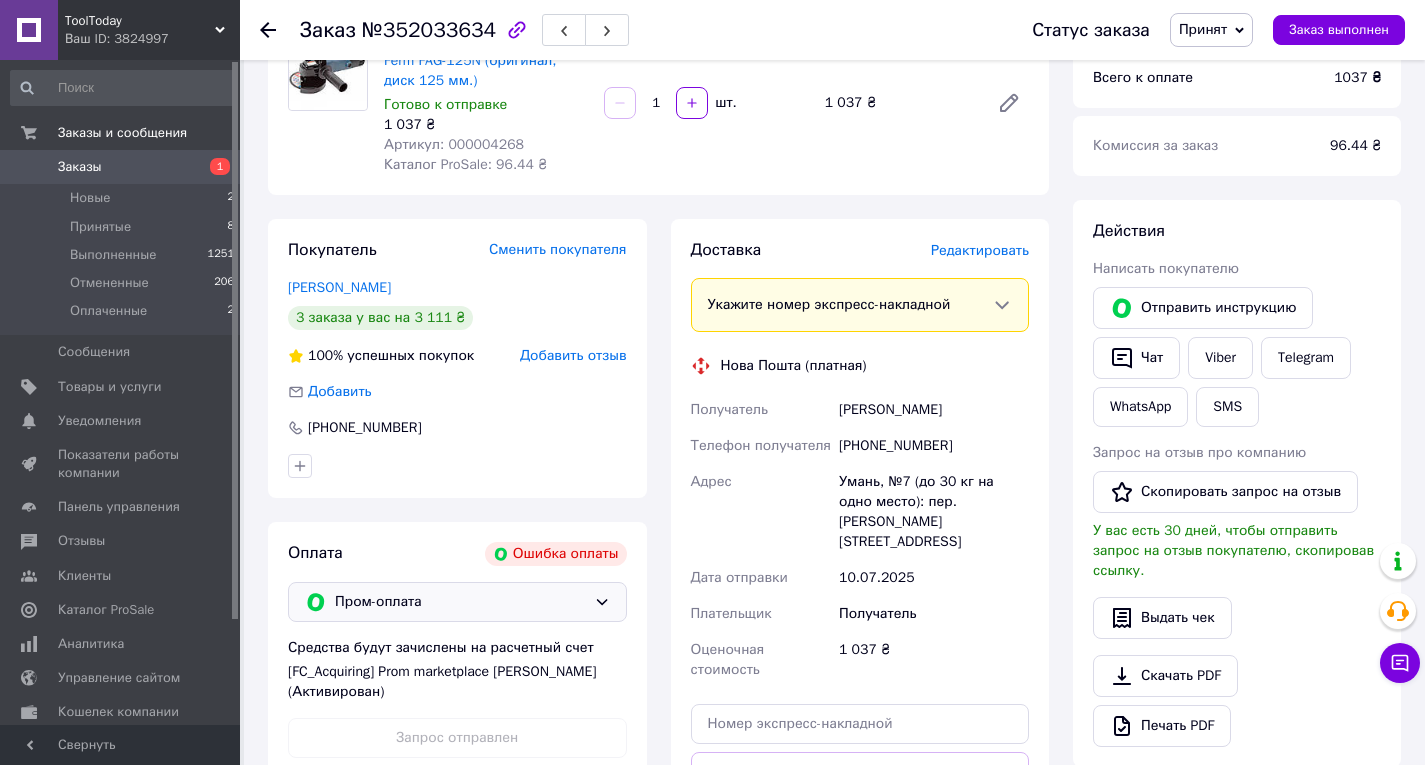 click on "Пром-оплата" at bounding box center [460, 602] 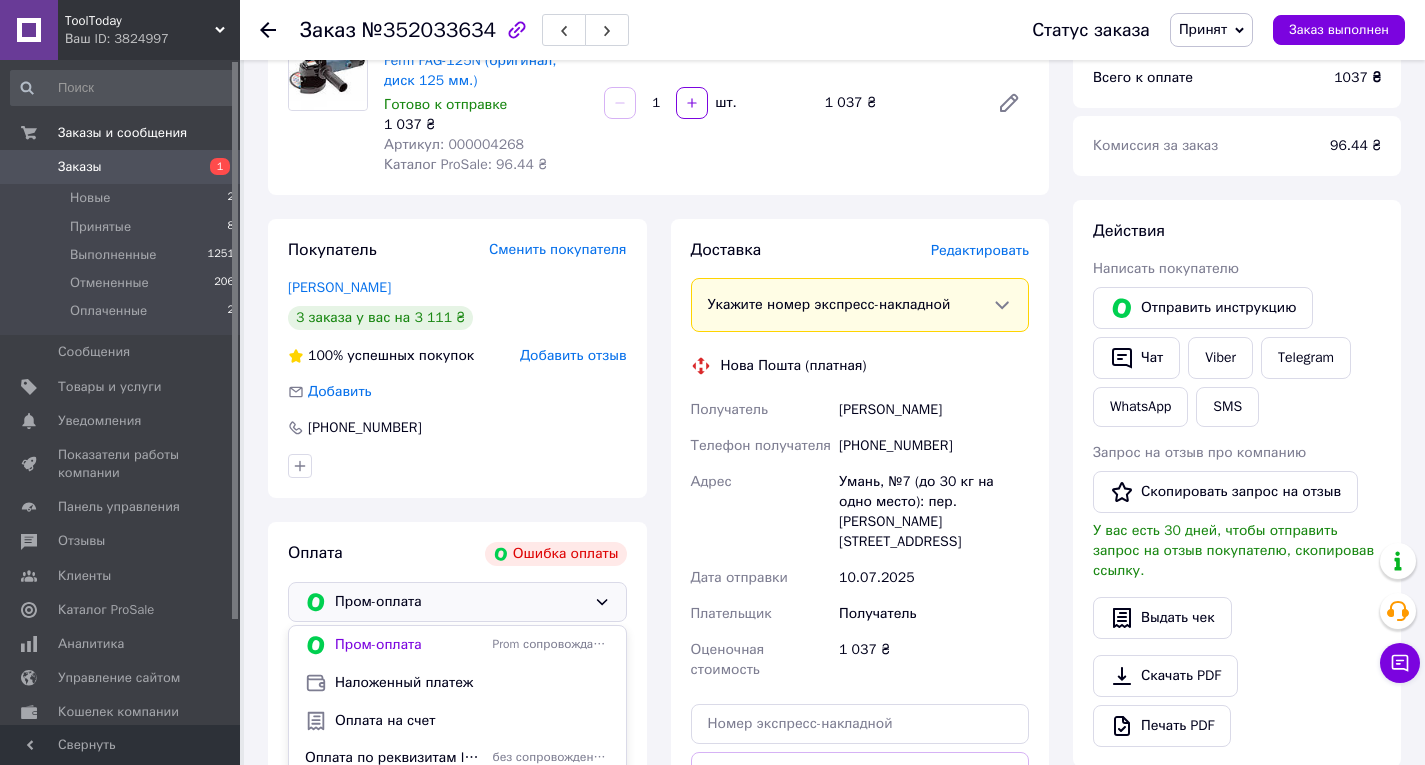 drag, startPoint x: 446, startPoint y: 684, endPoint x: 521, endPoint y: 643, distance: 85.47514 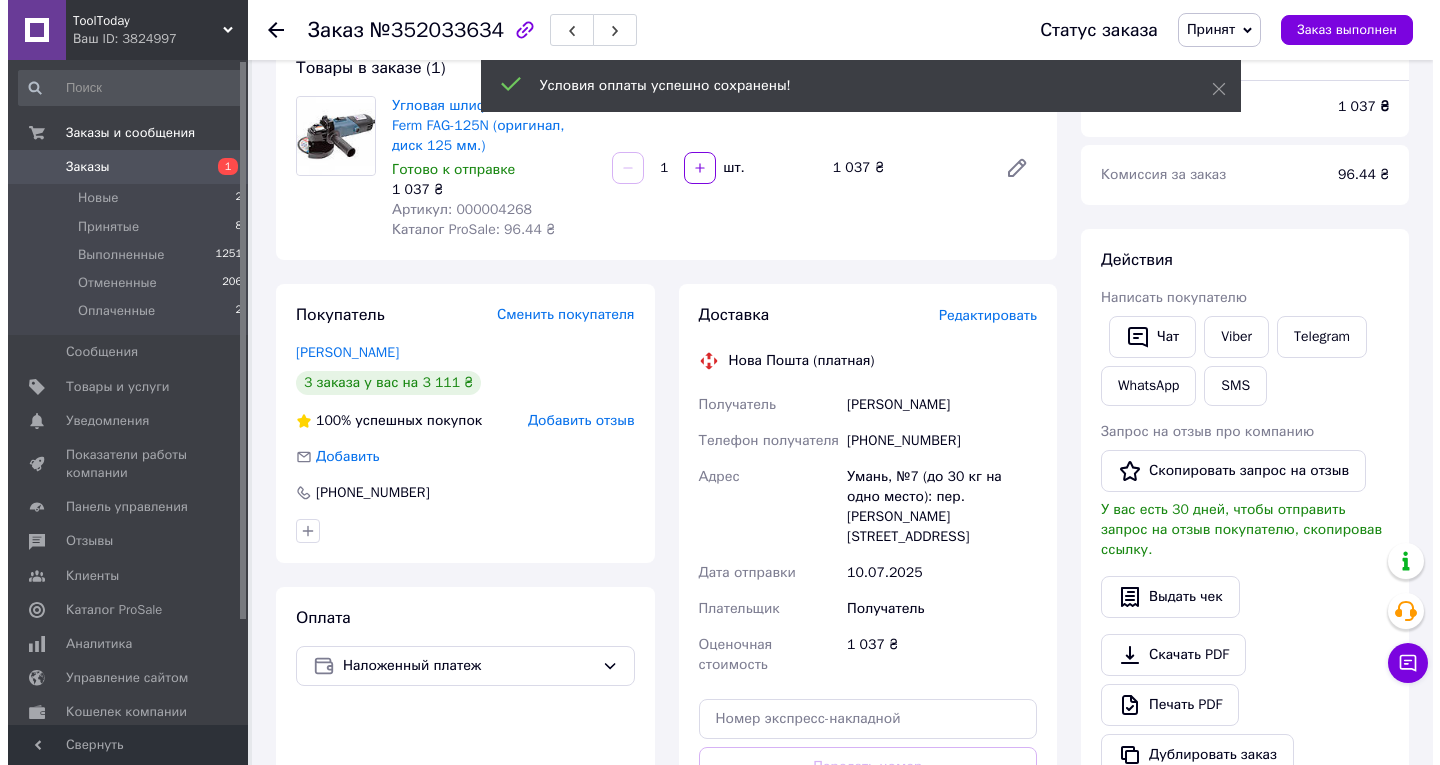 scroll, scrollTop: 100, scrollLeft: 0, axis: vertical 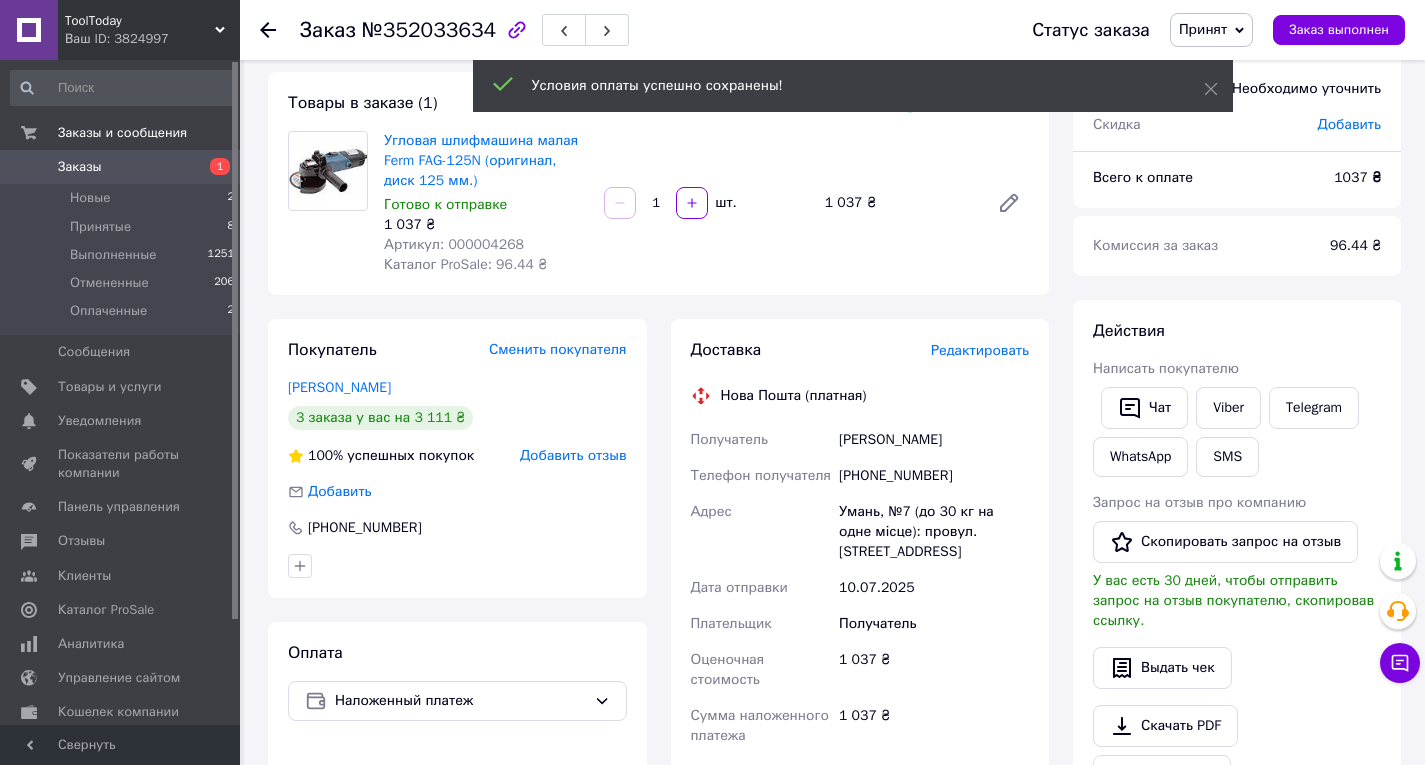 click on "Принят" at bounding box center [1211, 30] 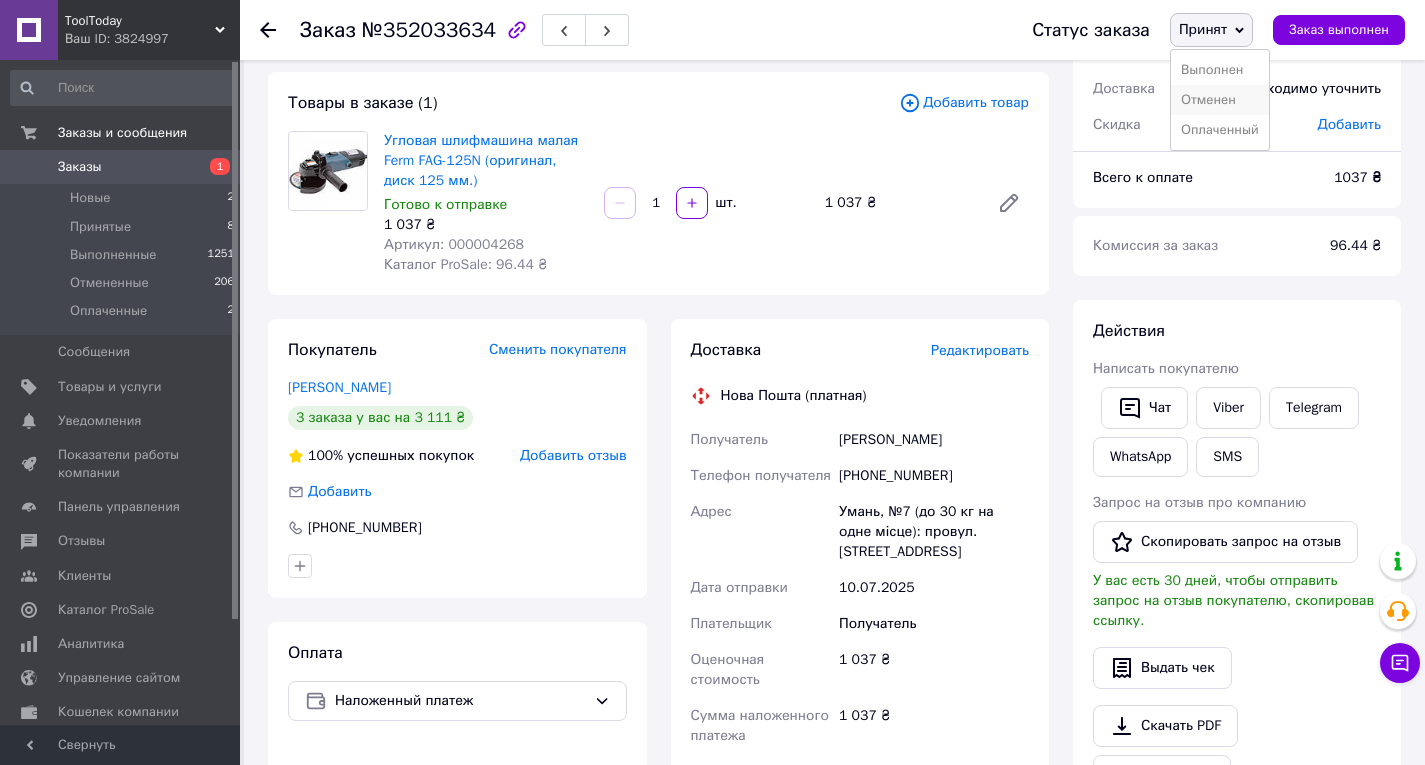 click on "Отменен" at bounding box center [1220, 100] 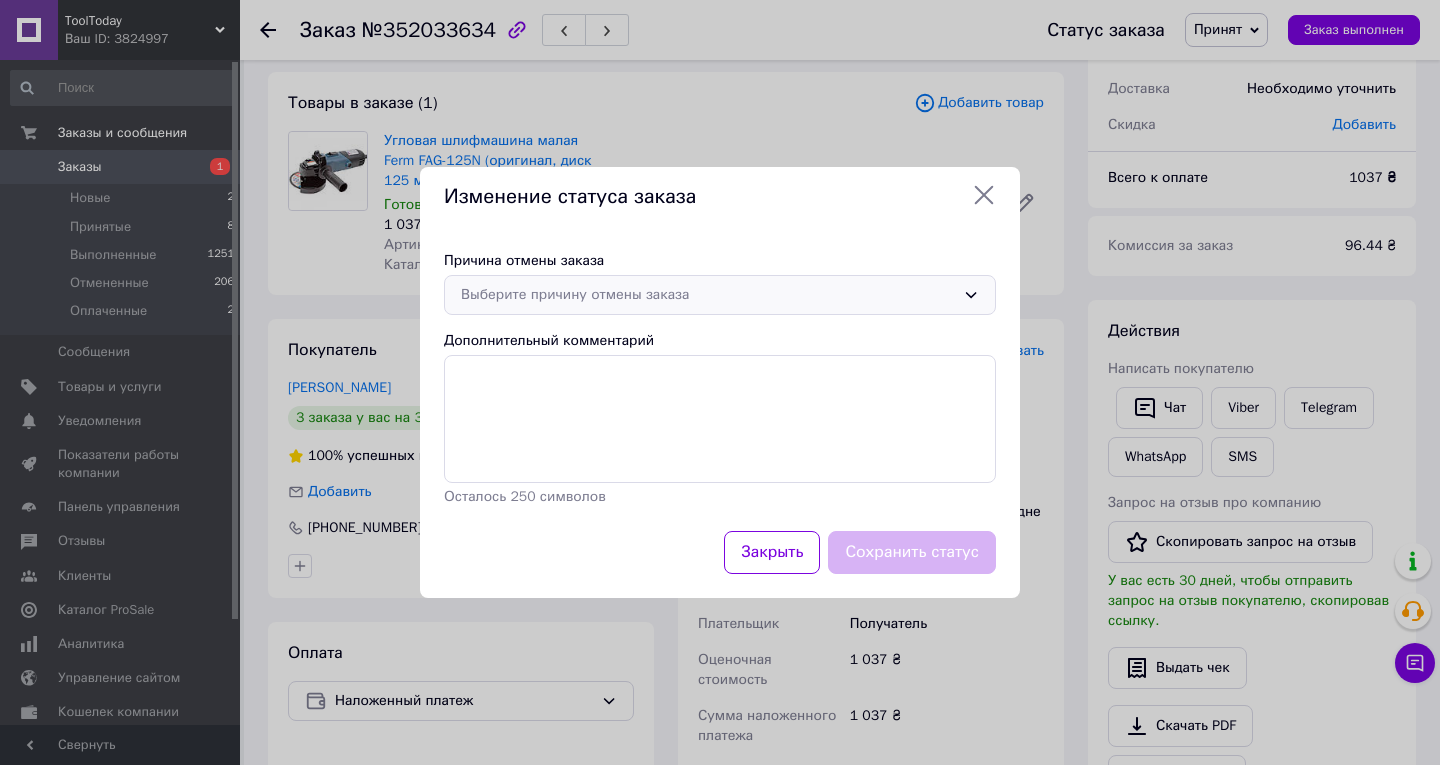 click on "Выберите причину отмены заказа" at bounding box center (708, 295) 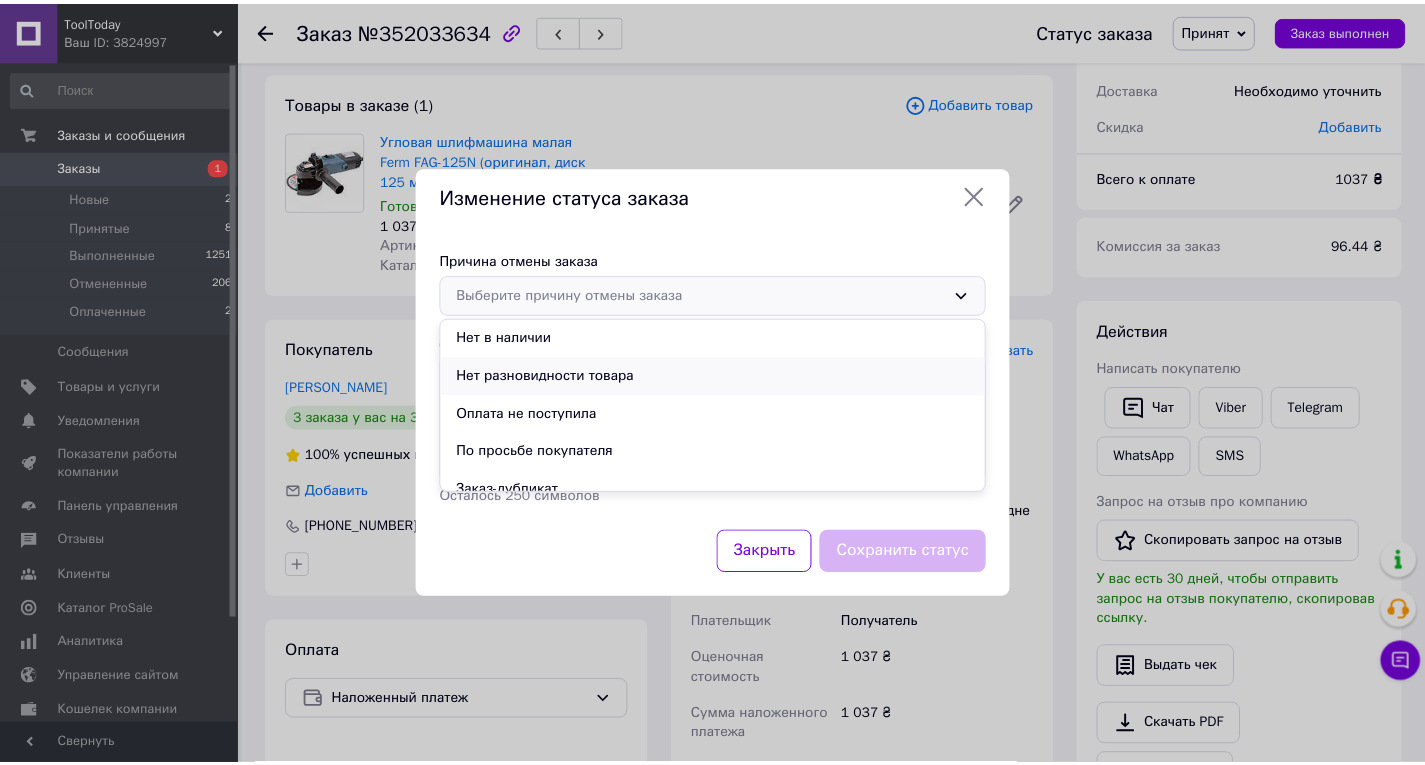 scroll, scrollTop: 93, scrollLeft: 0, axis: vertical 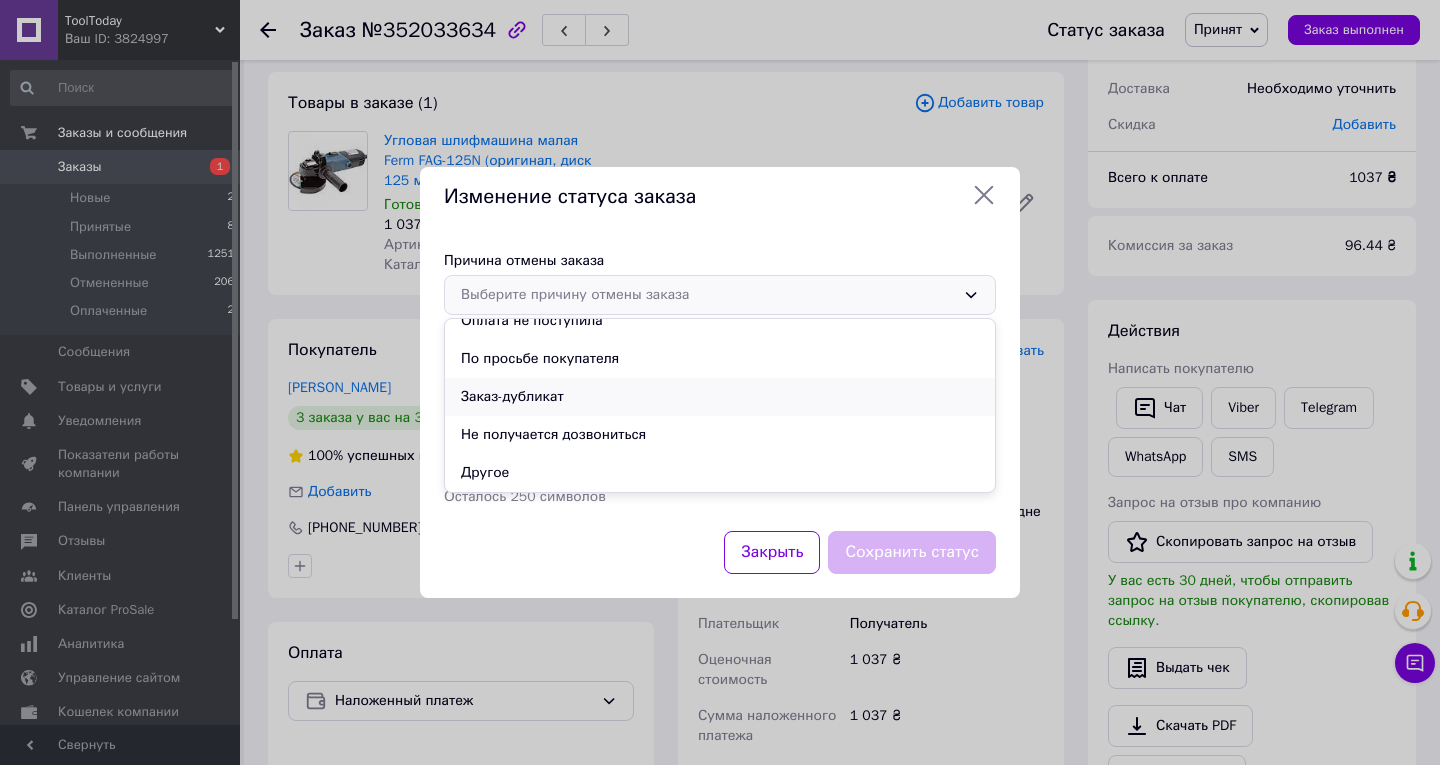 click on "Заказ-дубликат" at bounding box center [720, 397] 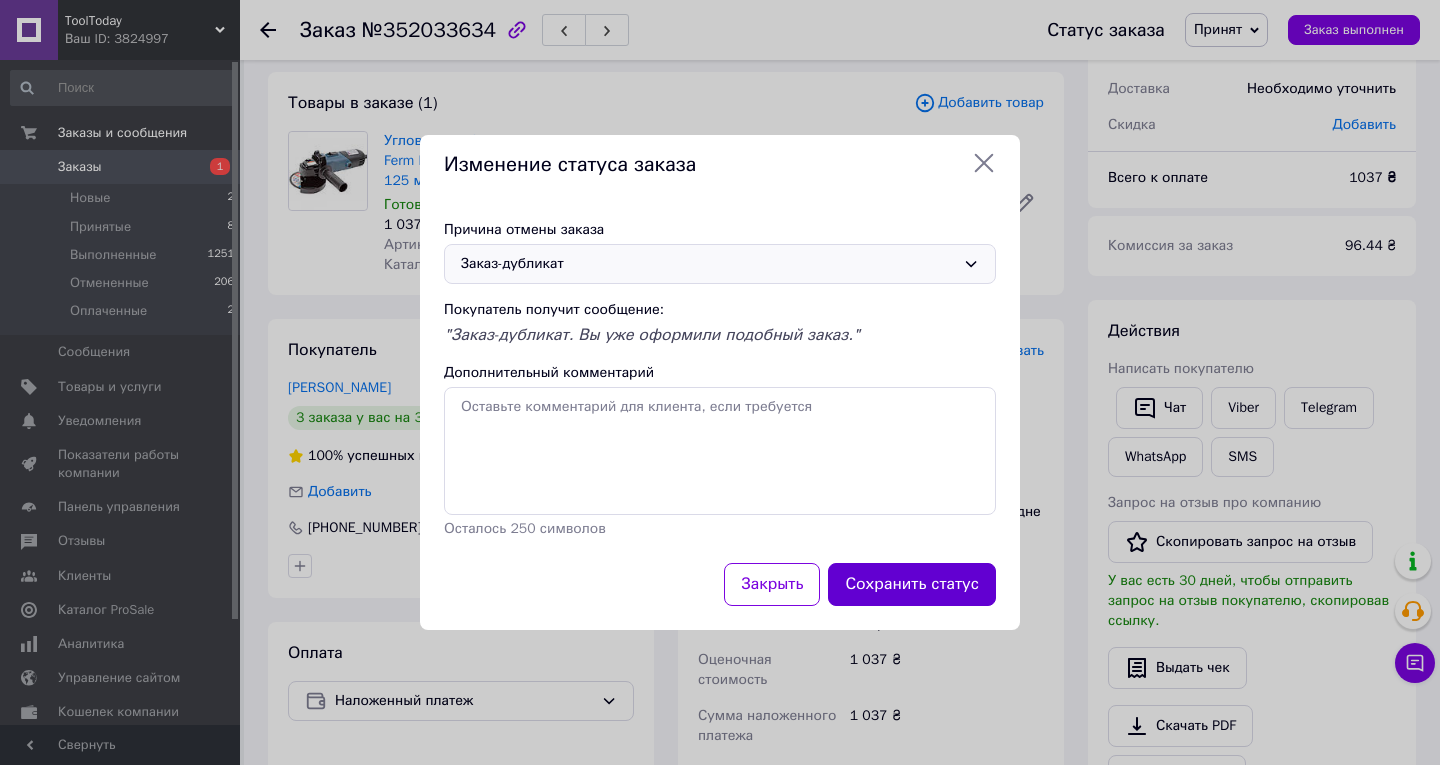 click on "Сохранить статус" at bounding box center [912, 584] 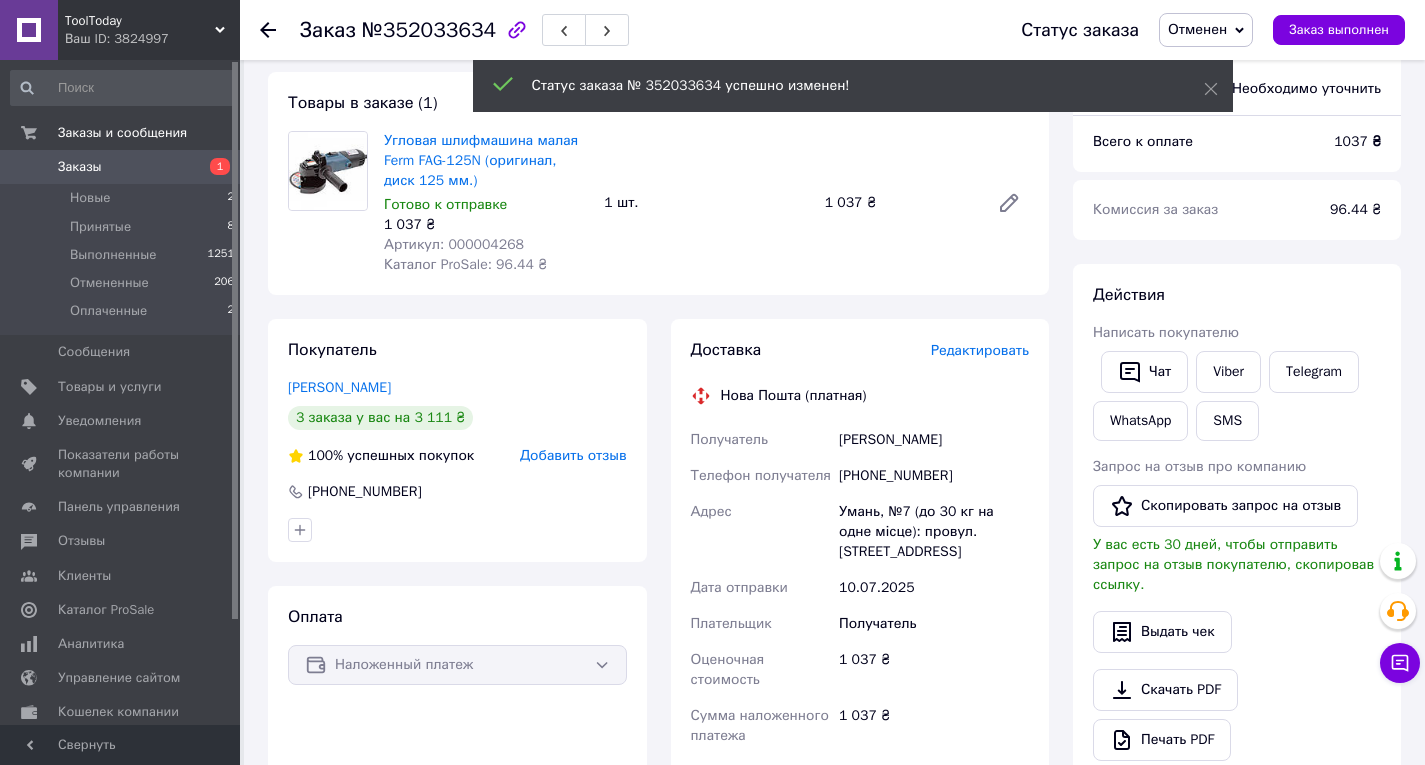 click 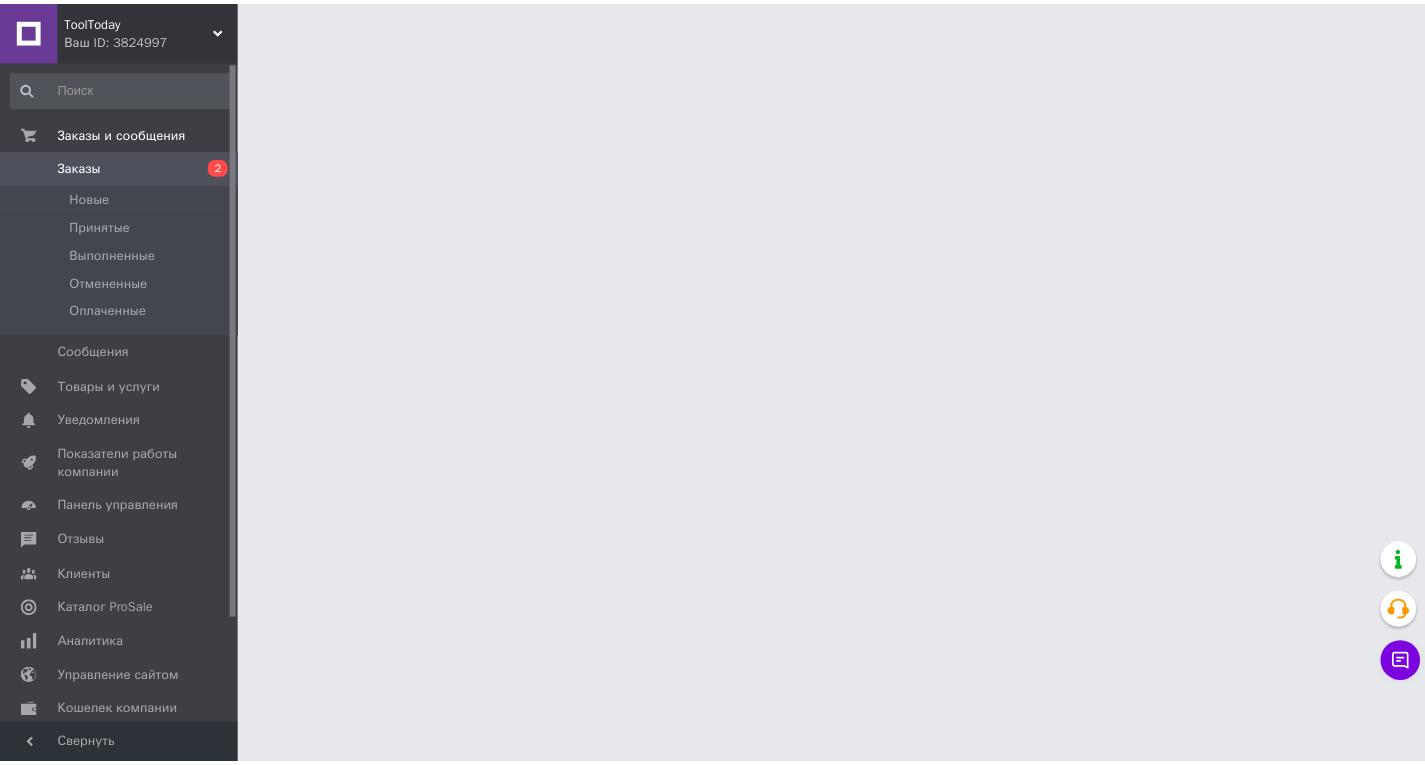 scroll, scrollTop: 0, scrollLeft: 0, axis: both 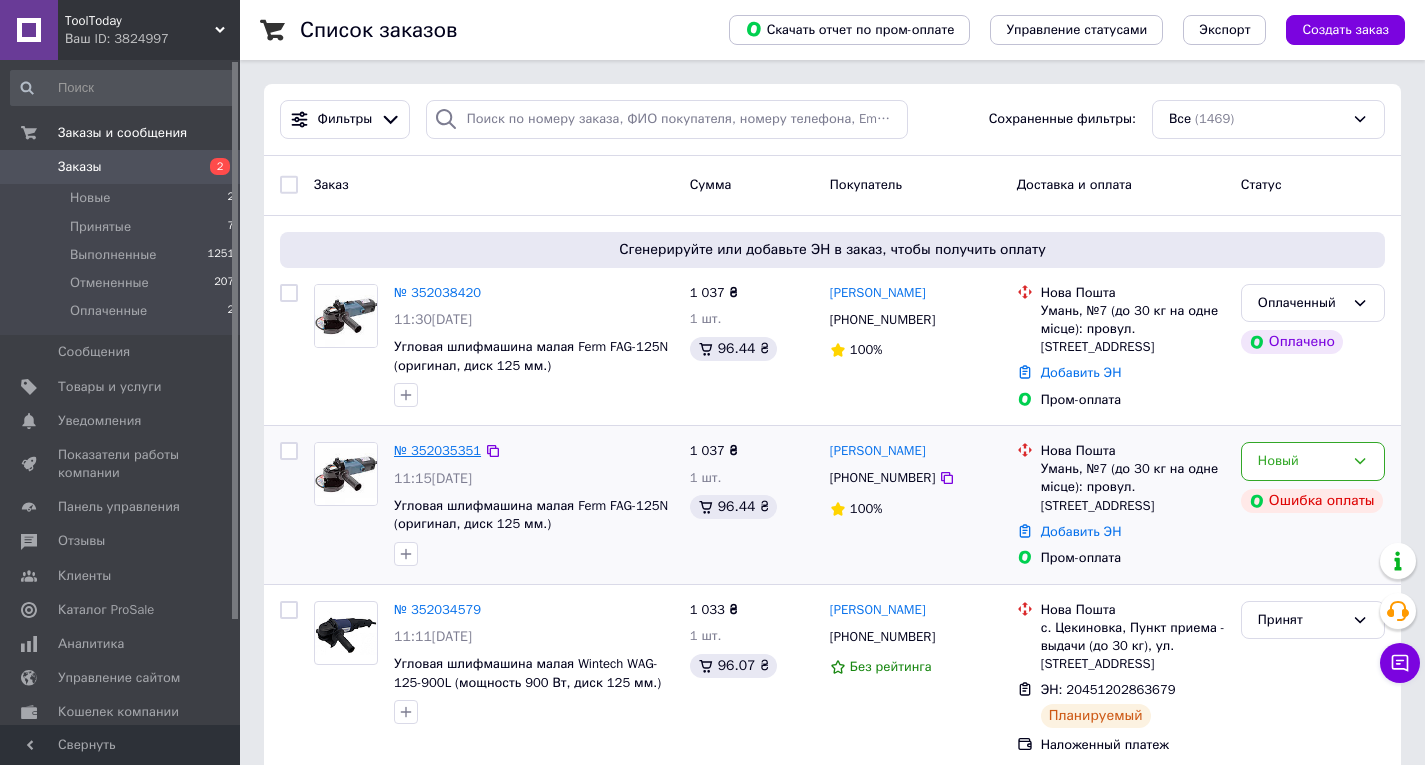 click on "№ 352035351" at bounding box center (437, 450) 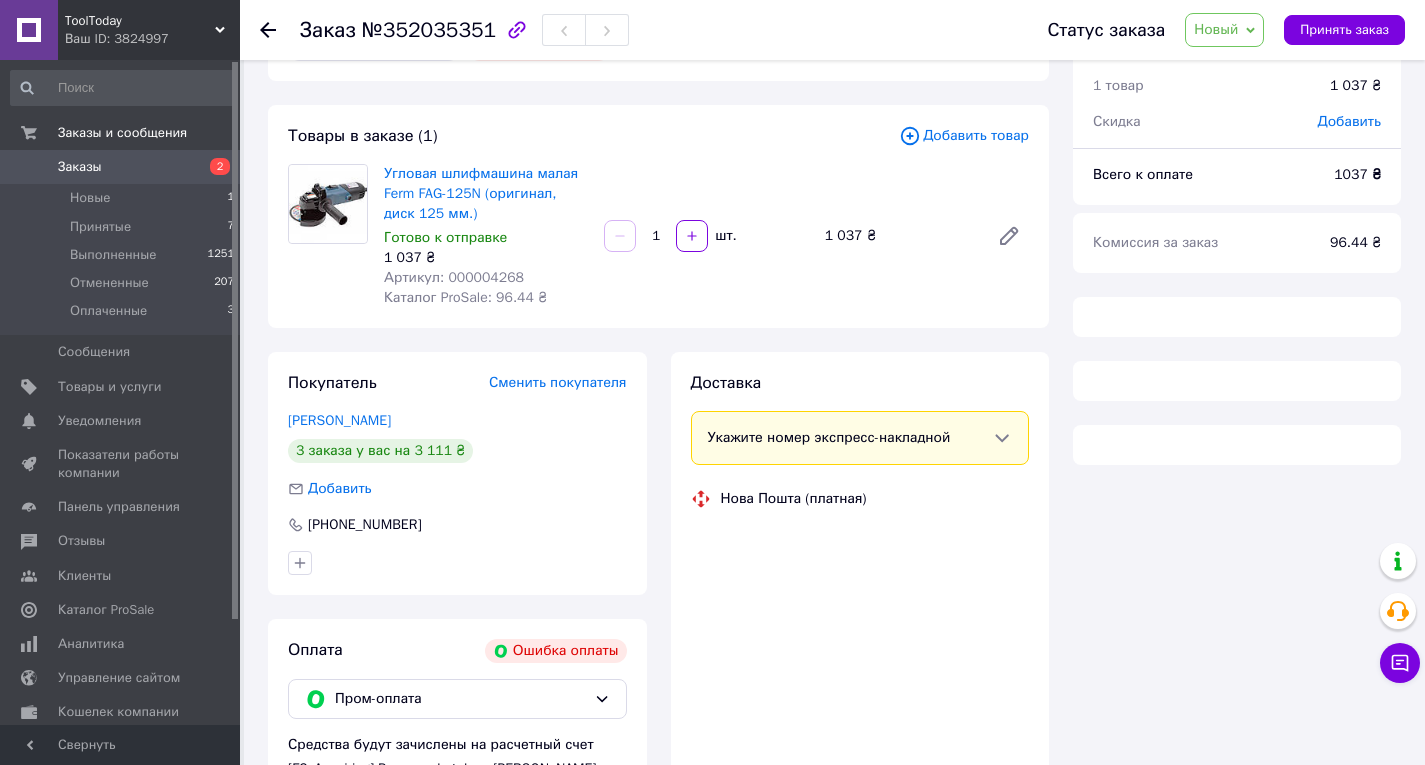 scroll, scrollTop: 200, scrollLeft: 0, axis: vertical 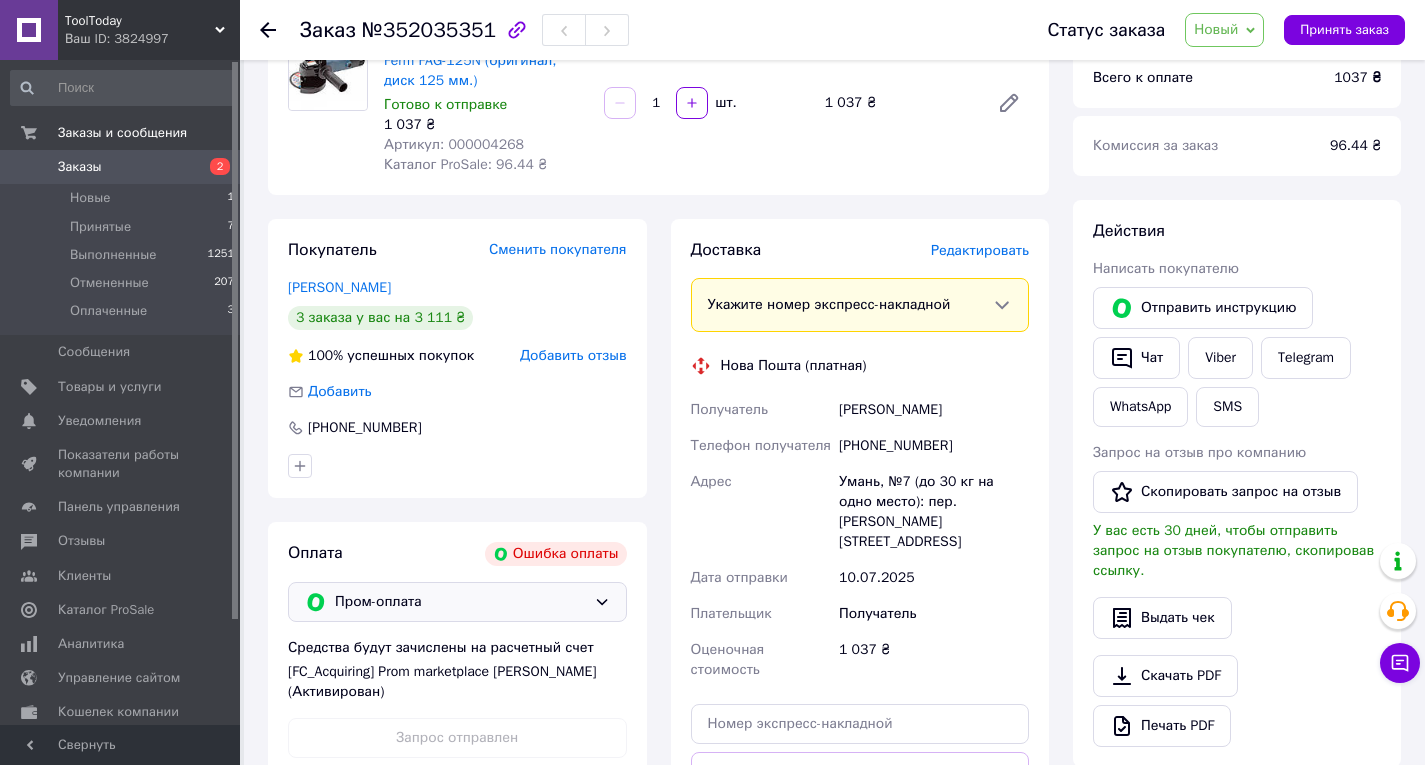 click on "Пром-оплата" at bounding box center [460, 602] 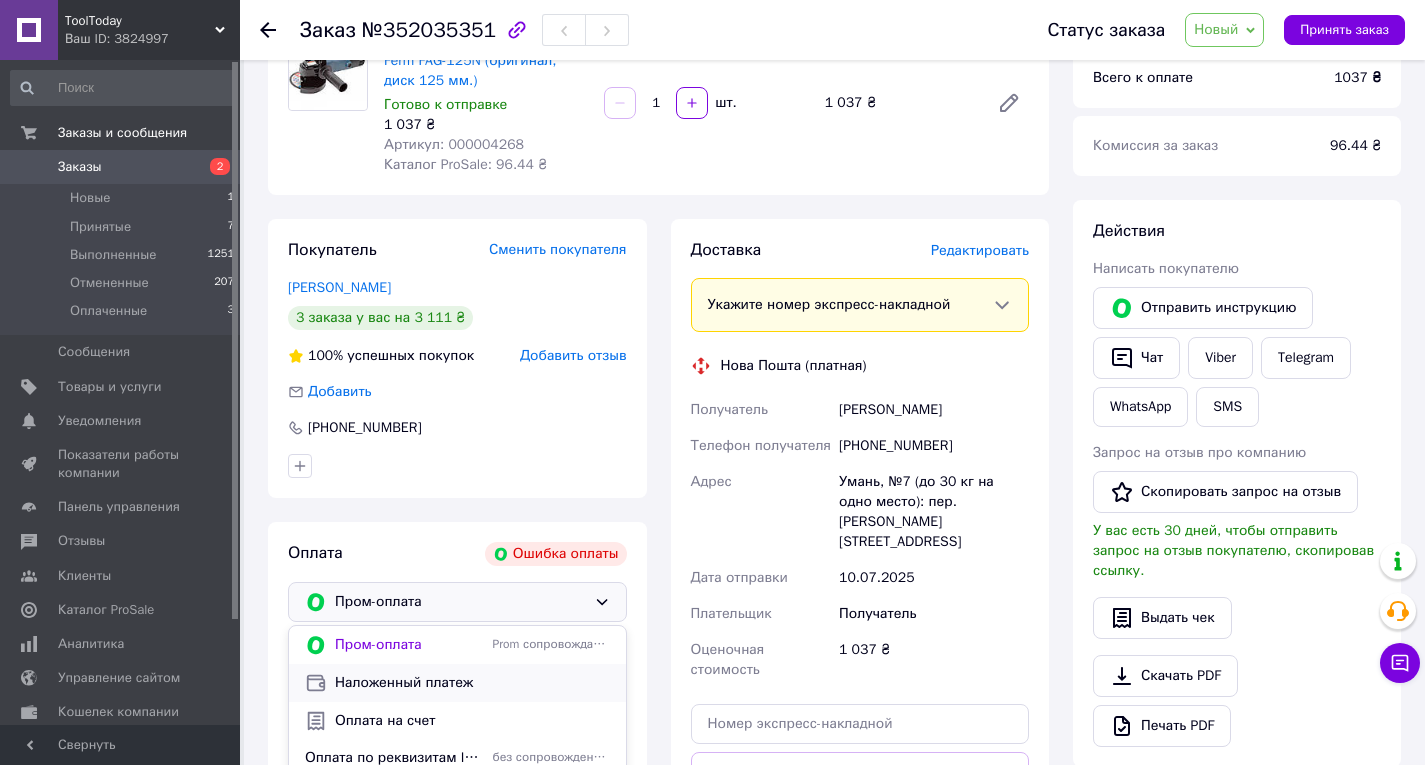 click on "Наложенный платеж" at bounding box center (472, 683) 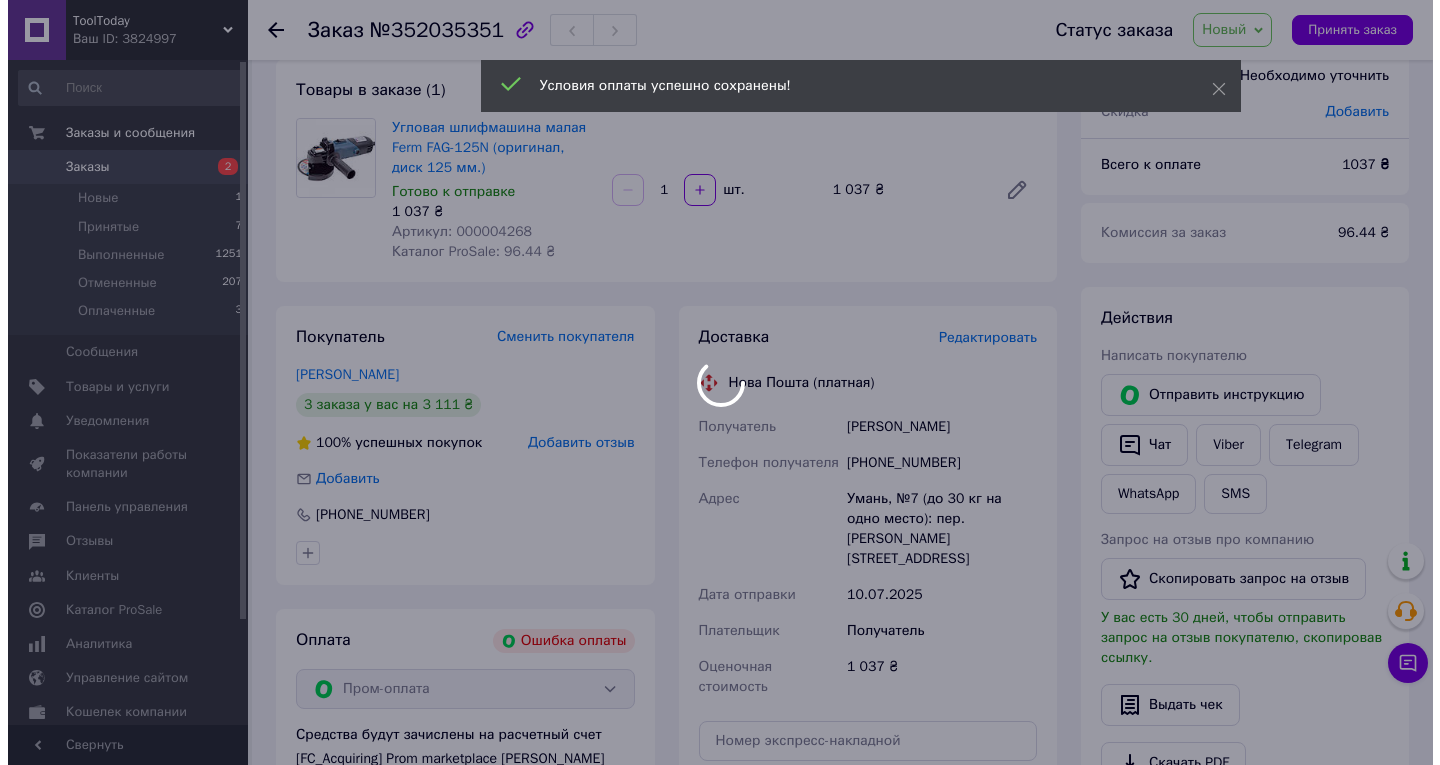 scroll, scrollTop: 0, scrollLeft: 0, axis: both 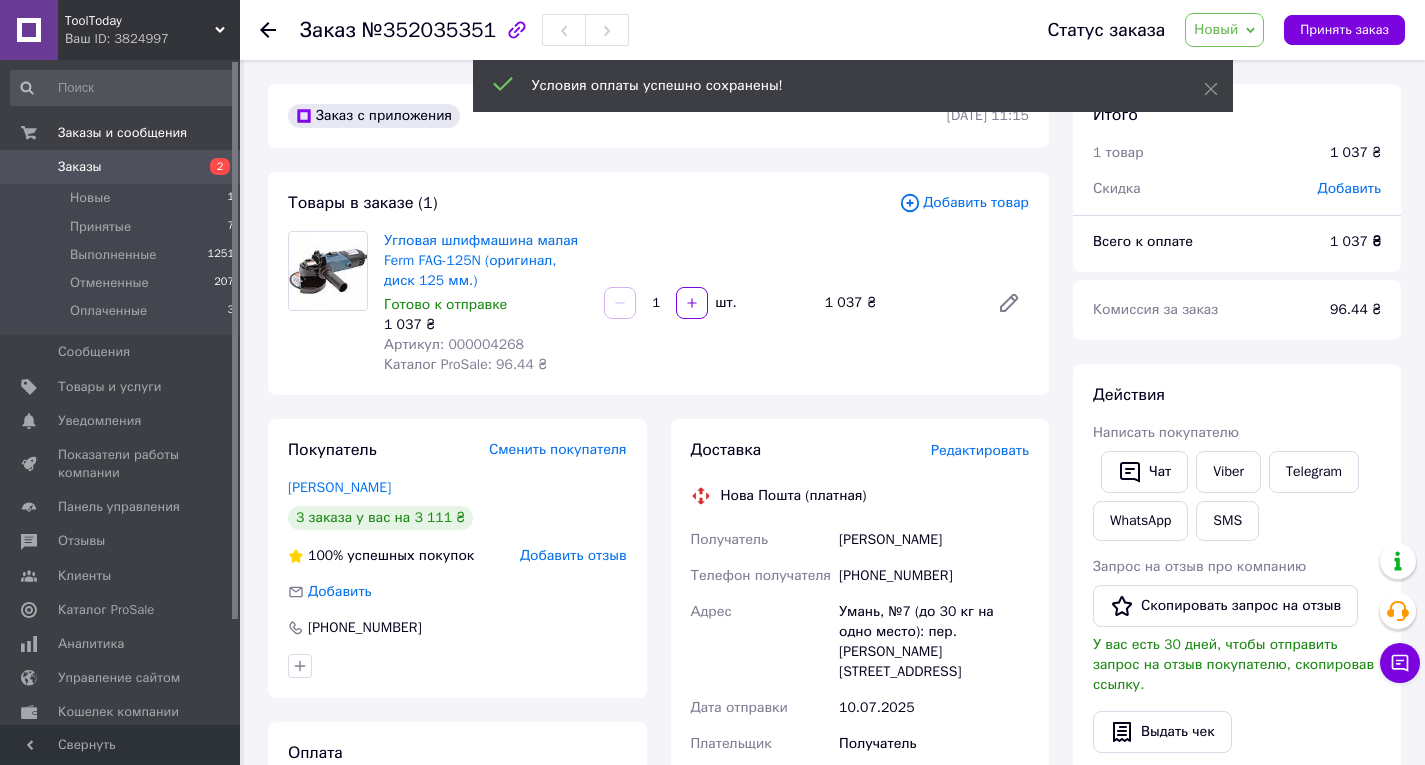 click on "Новый" at bounding box center (1216, 29) 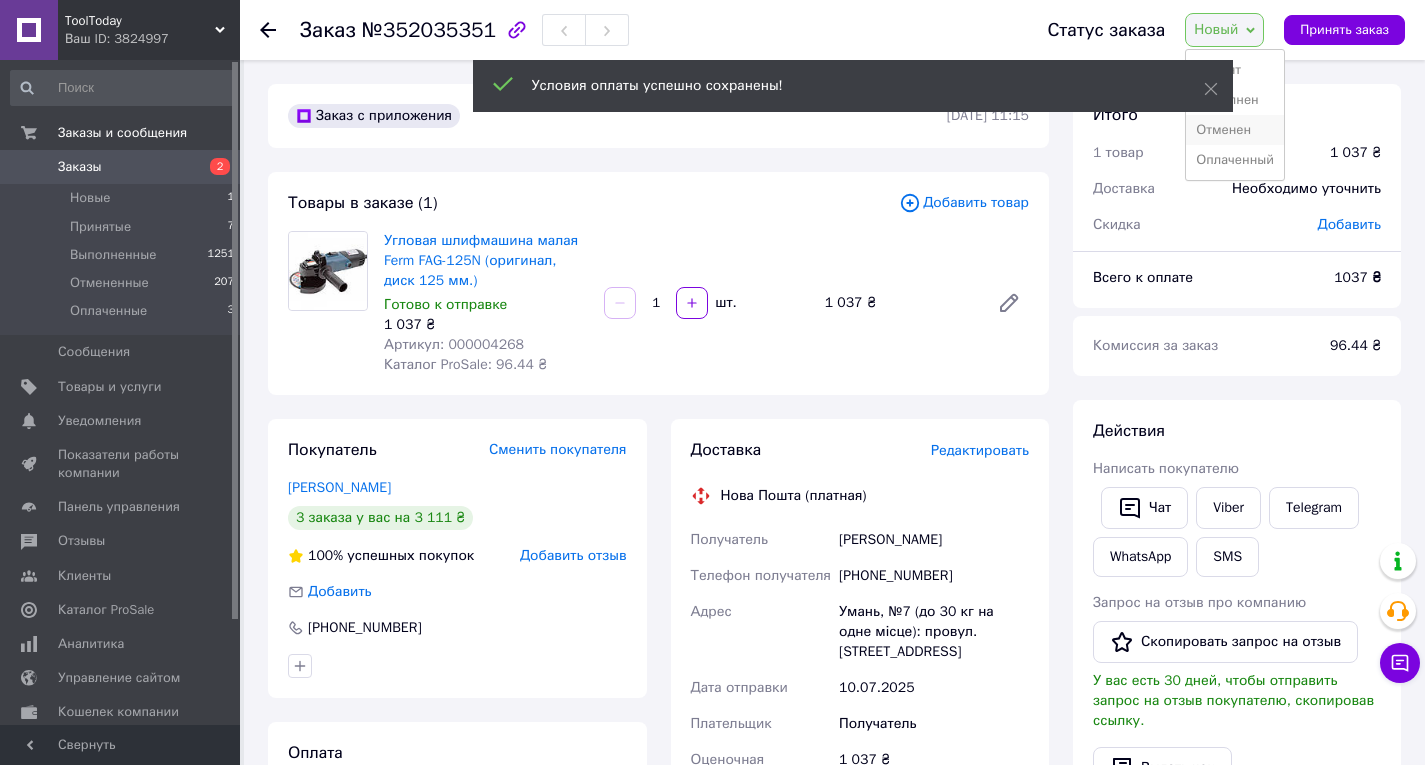 click on "Отменен" at bounding box center (1235, 130) 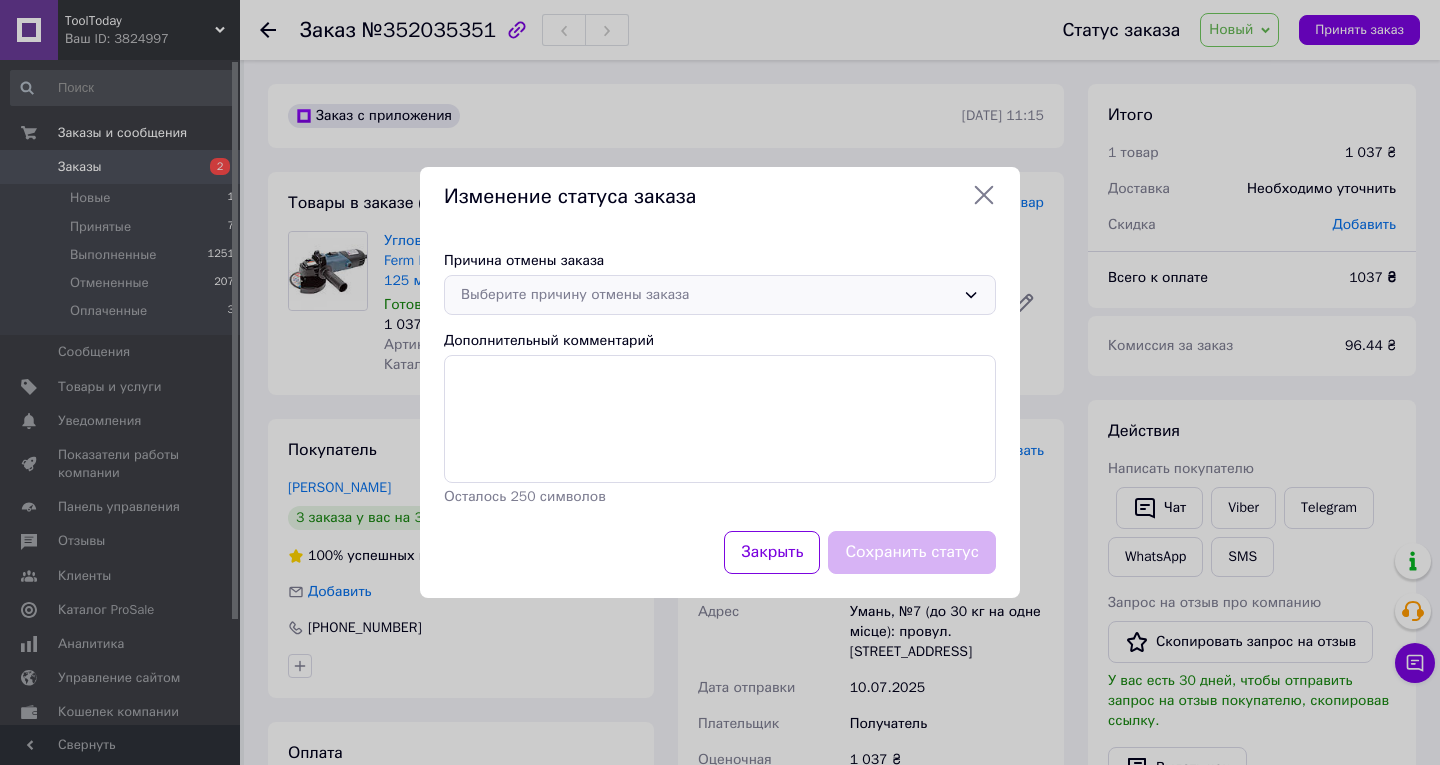 click on "Выберите причину отмены заказа" at bounding box center [708, 295] 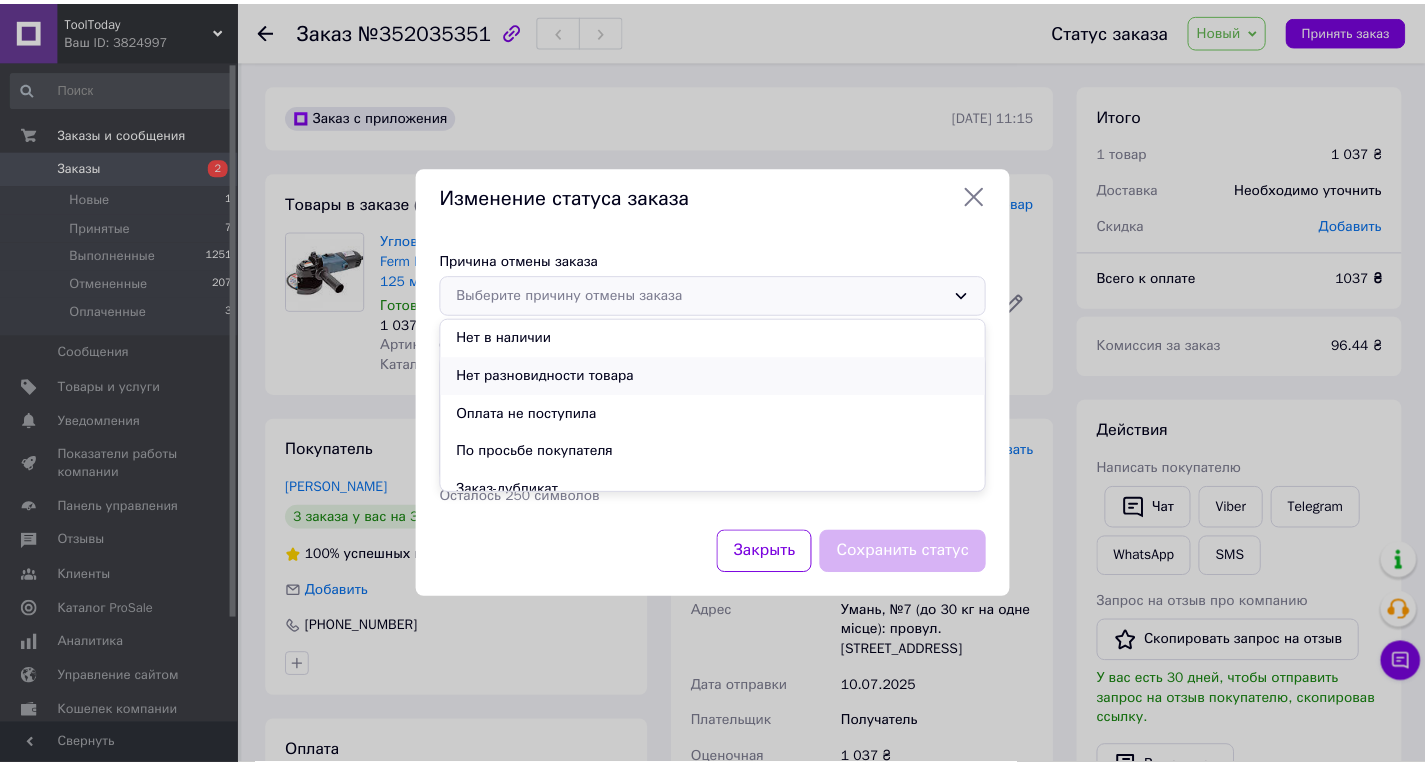 scroll, scrollTop: 93, scrollLeft: 0, axis: vertical 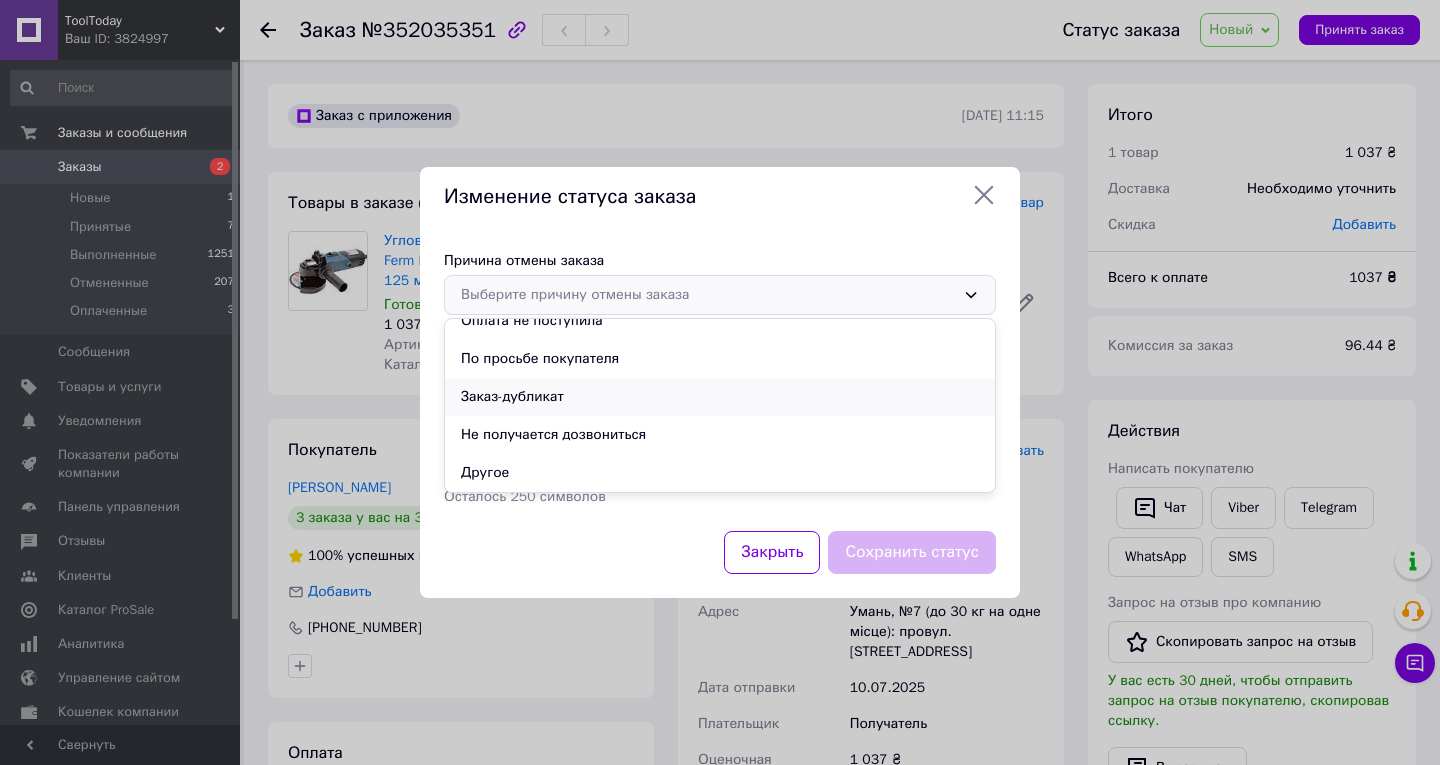 click on "Заказ-дубликат" at bounding box center (720, 397) 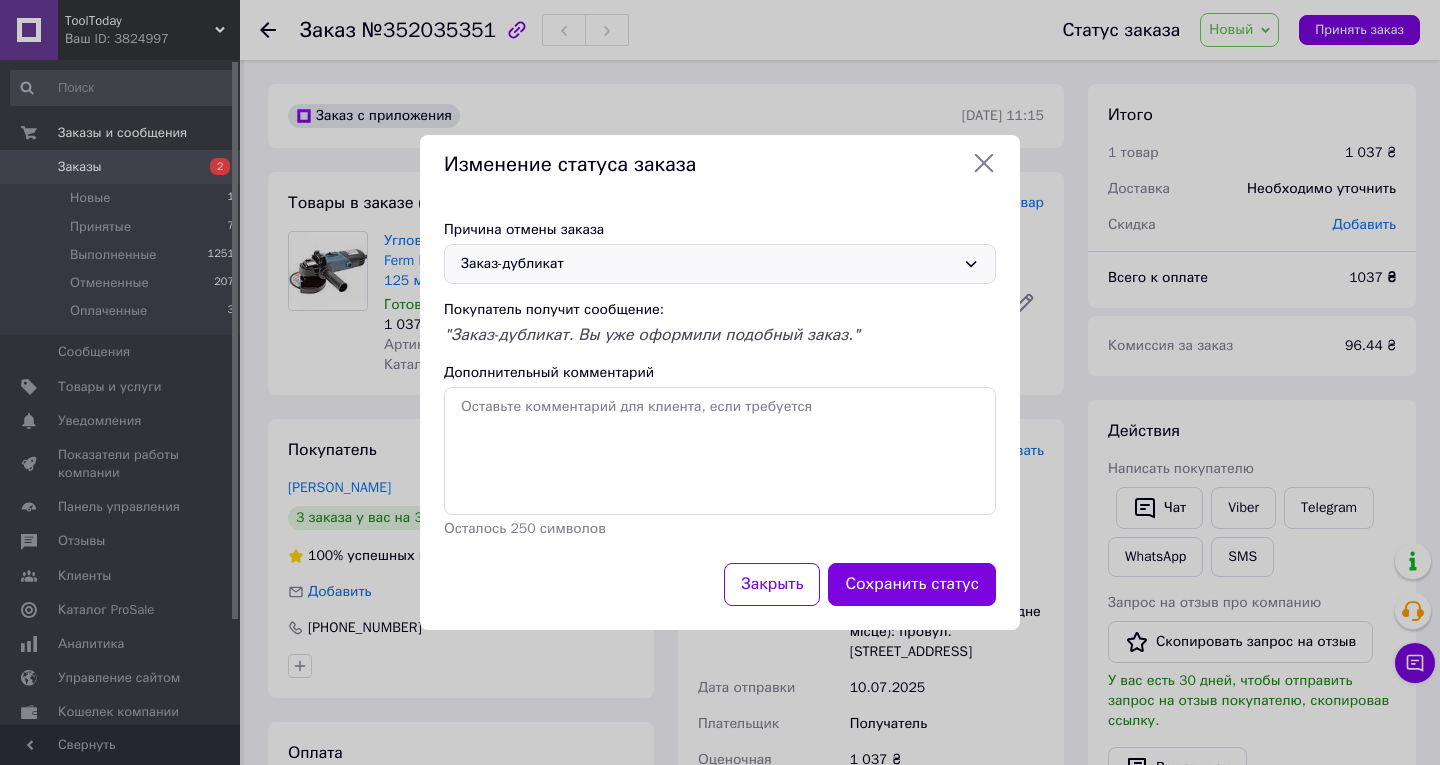 click on "Сохранить статус" at bounding box center [912, 584] 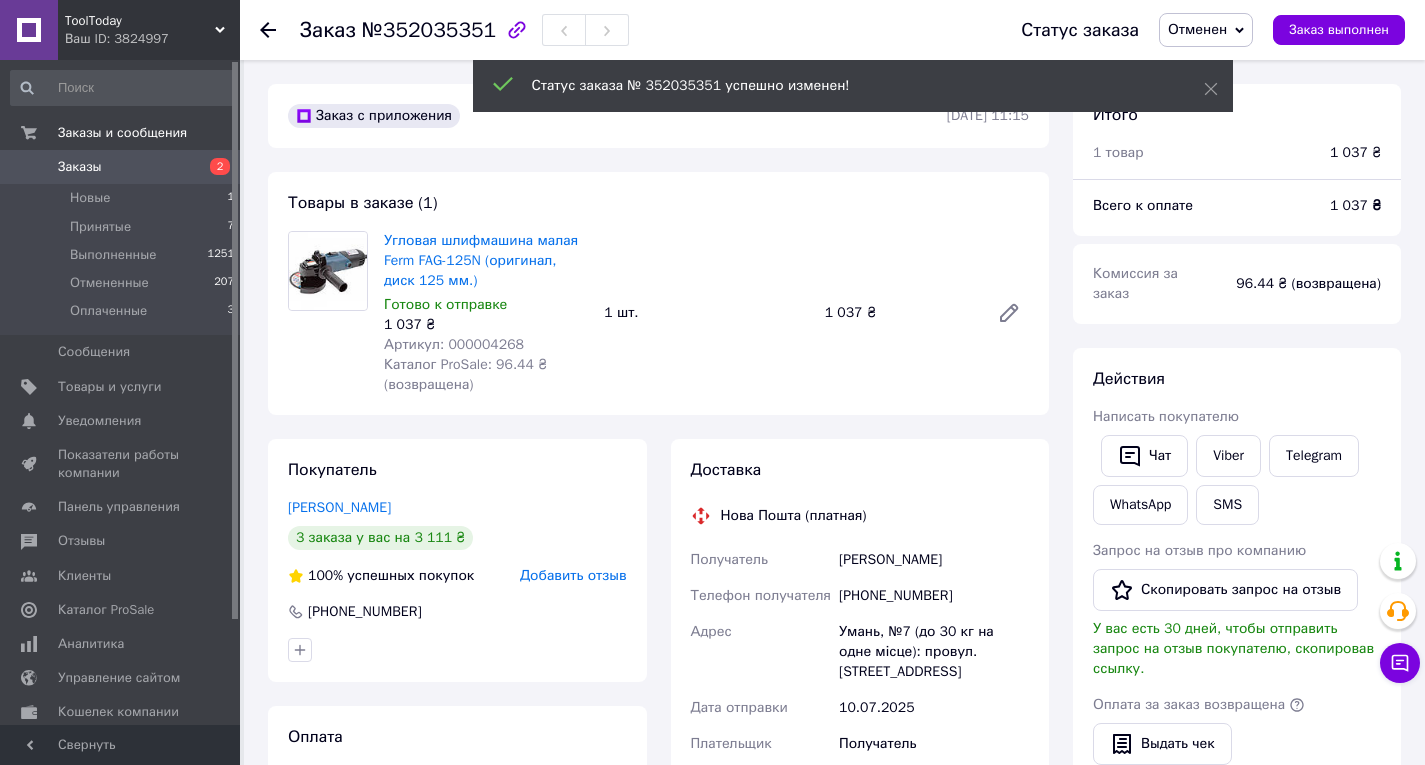 drag, startPoint x: 265, startPoint y: 33, endPoint x: 283, endPoint y: 51, distance: 25.455845 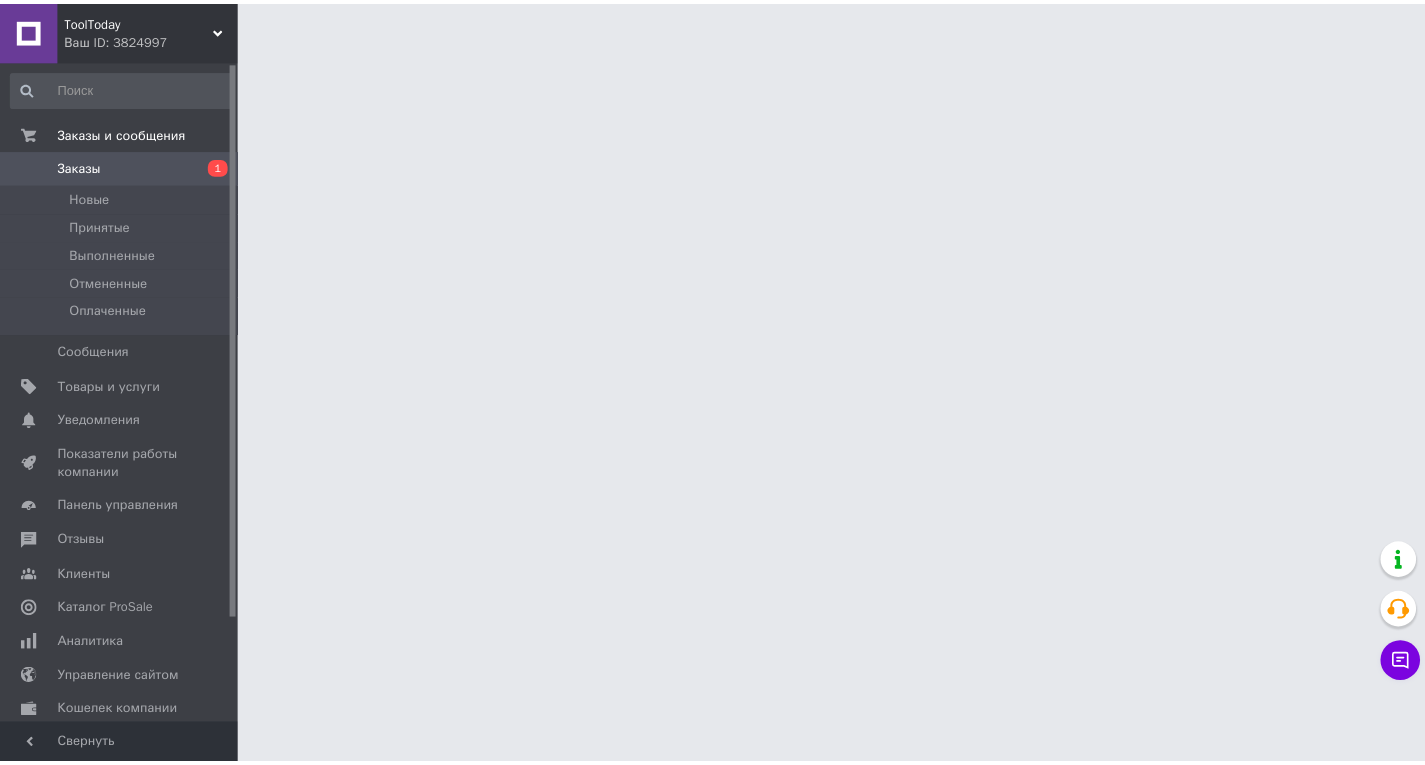 scroll, scrollTop: 0, scrollLeft: 0, axis: both 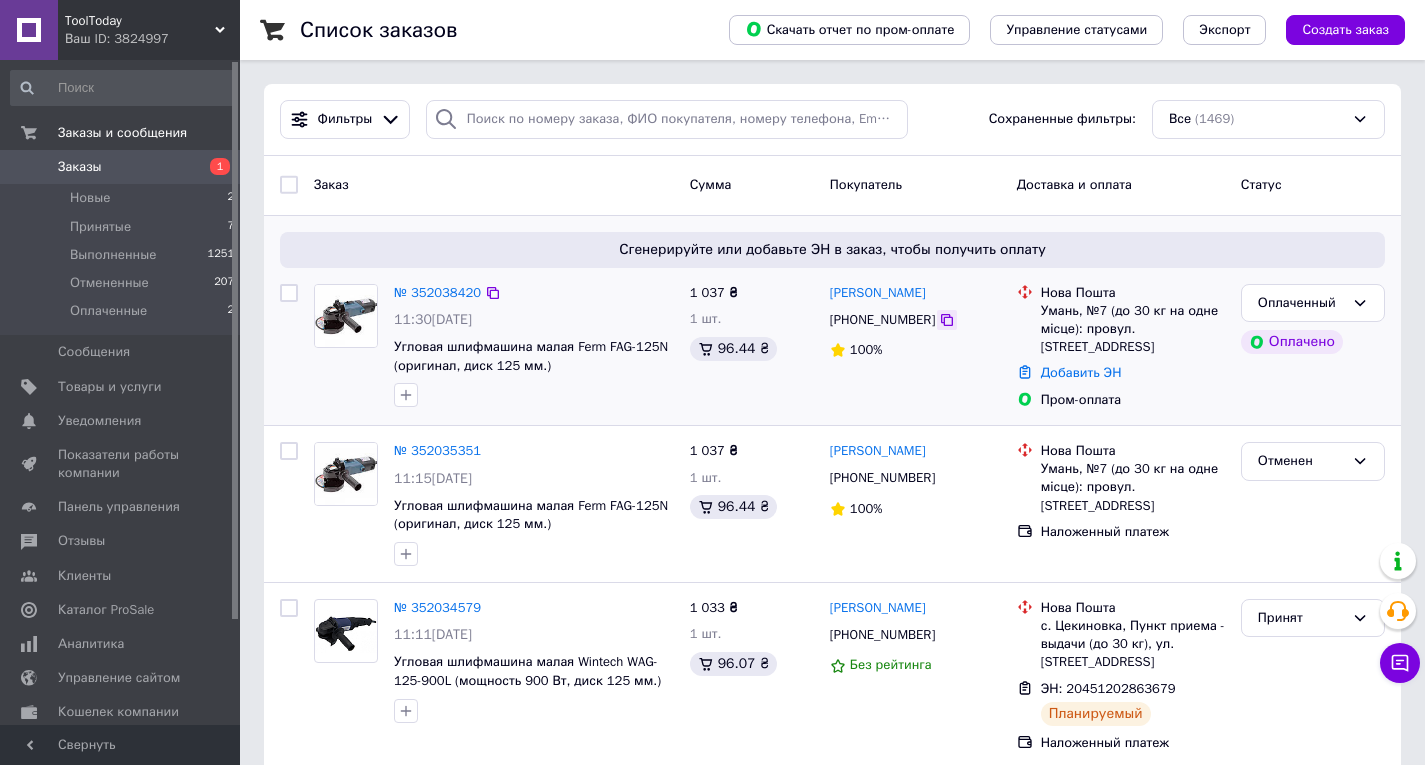click 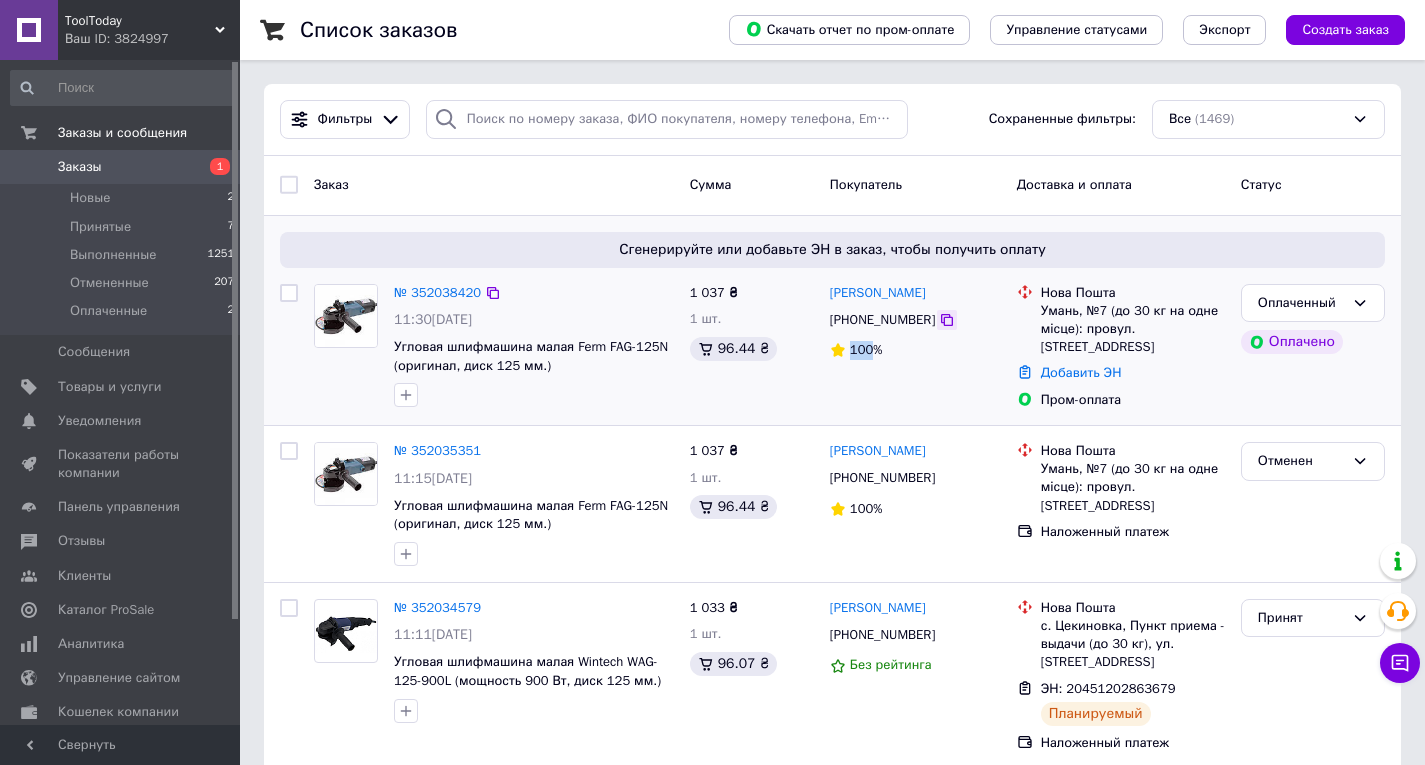 click 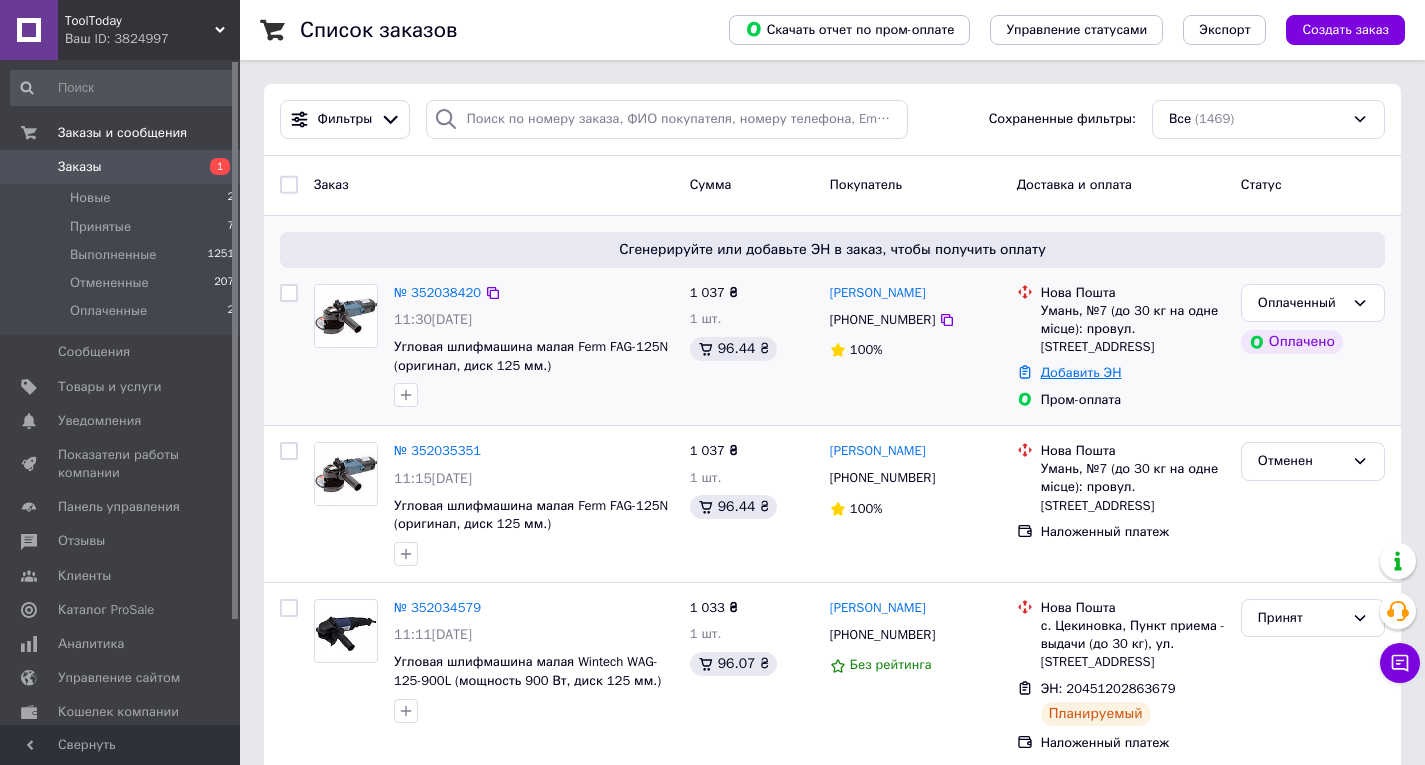 click on "Добавить ЭН" at bounding box center [1081, 372] 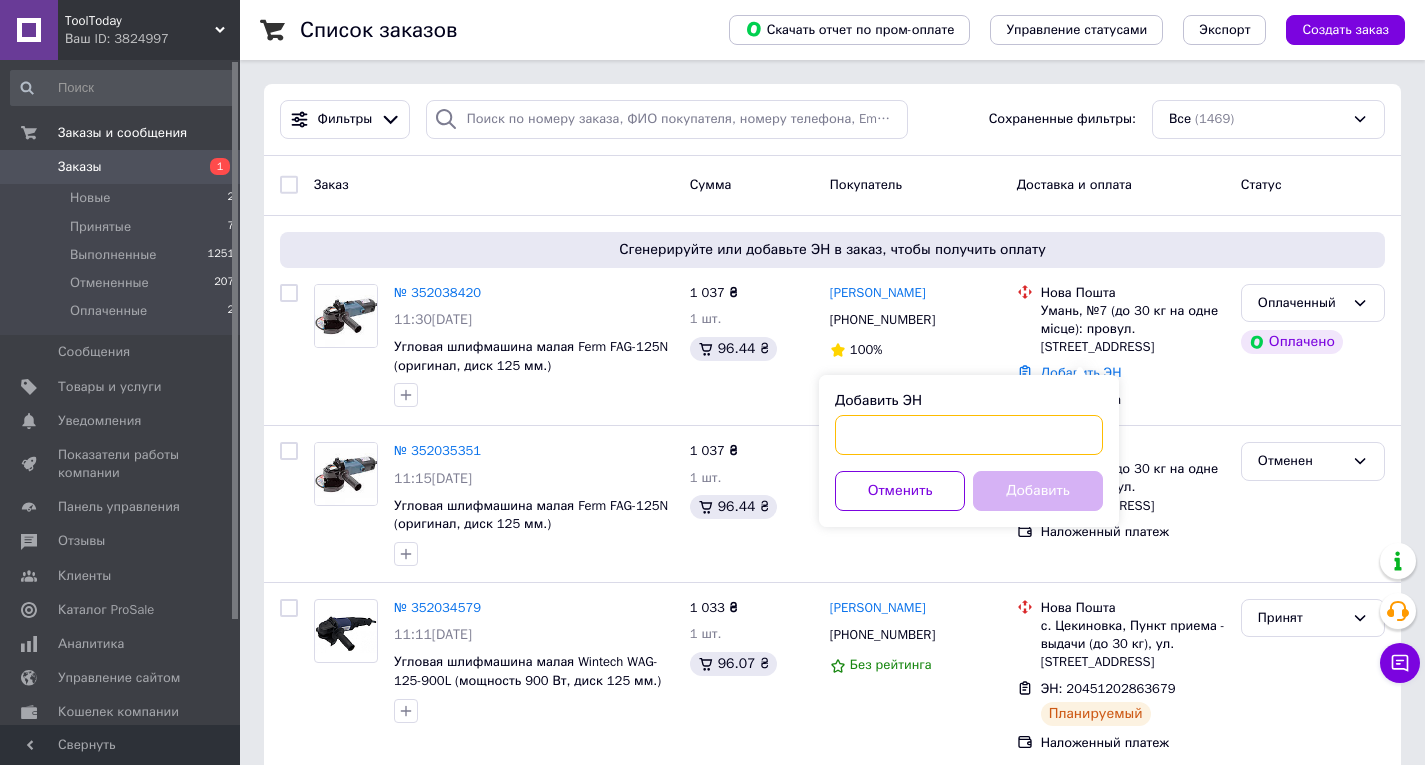 click on "Добавить ЭН" at bounding box center (969, 435) 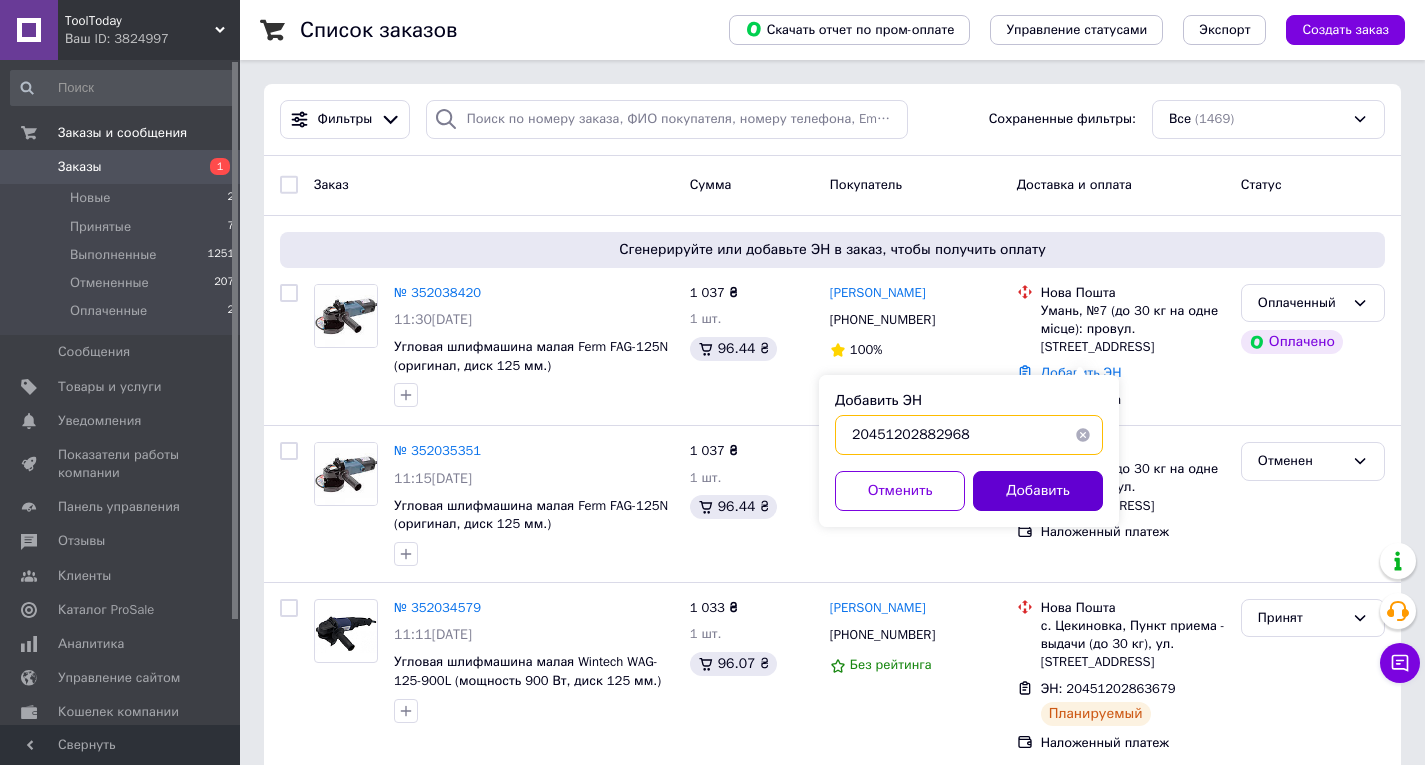 type on "20451202882968" 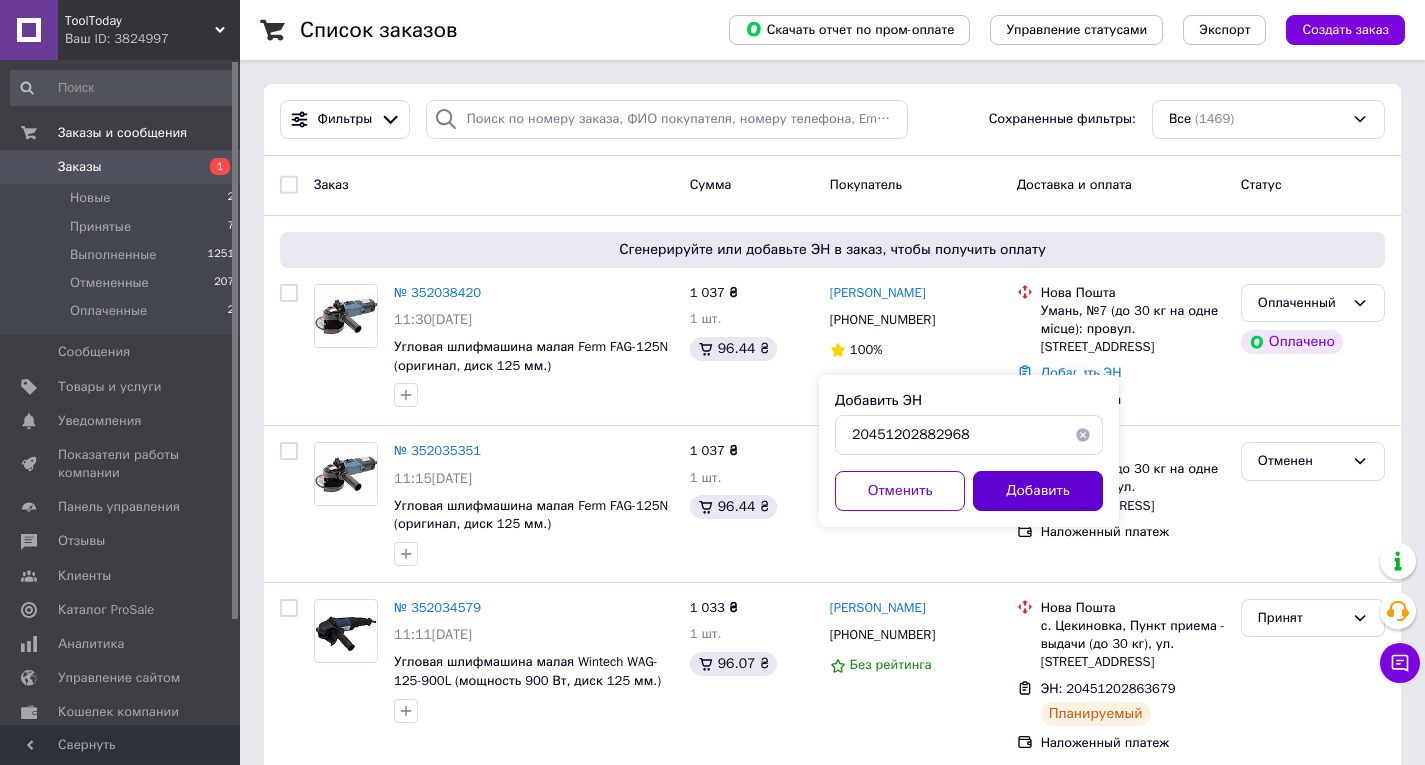 click on "Добавить" at bounding box center [1038, 491] 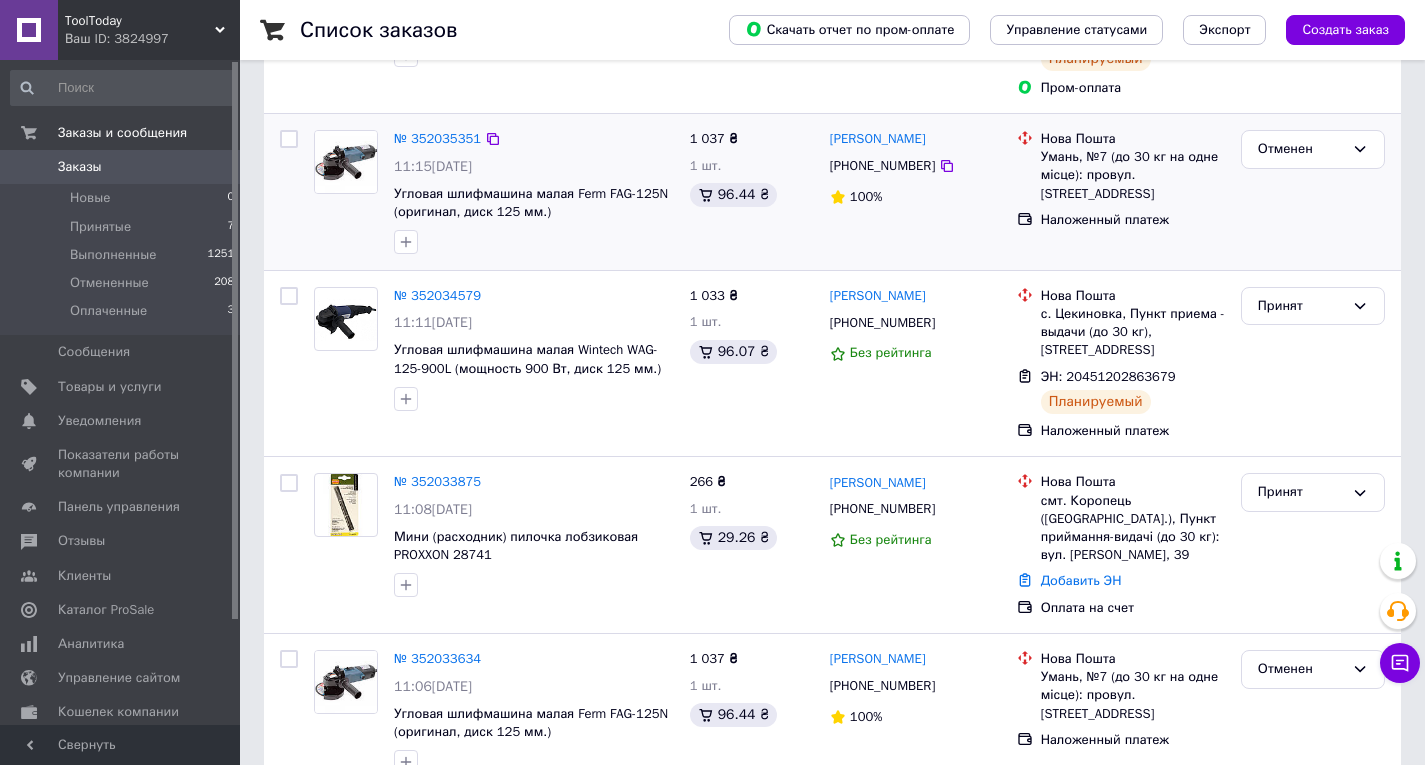 scroll, scrollTop: 400, scrollLeft: 0, axis: vertical 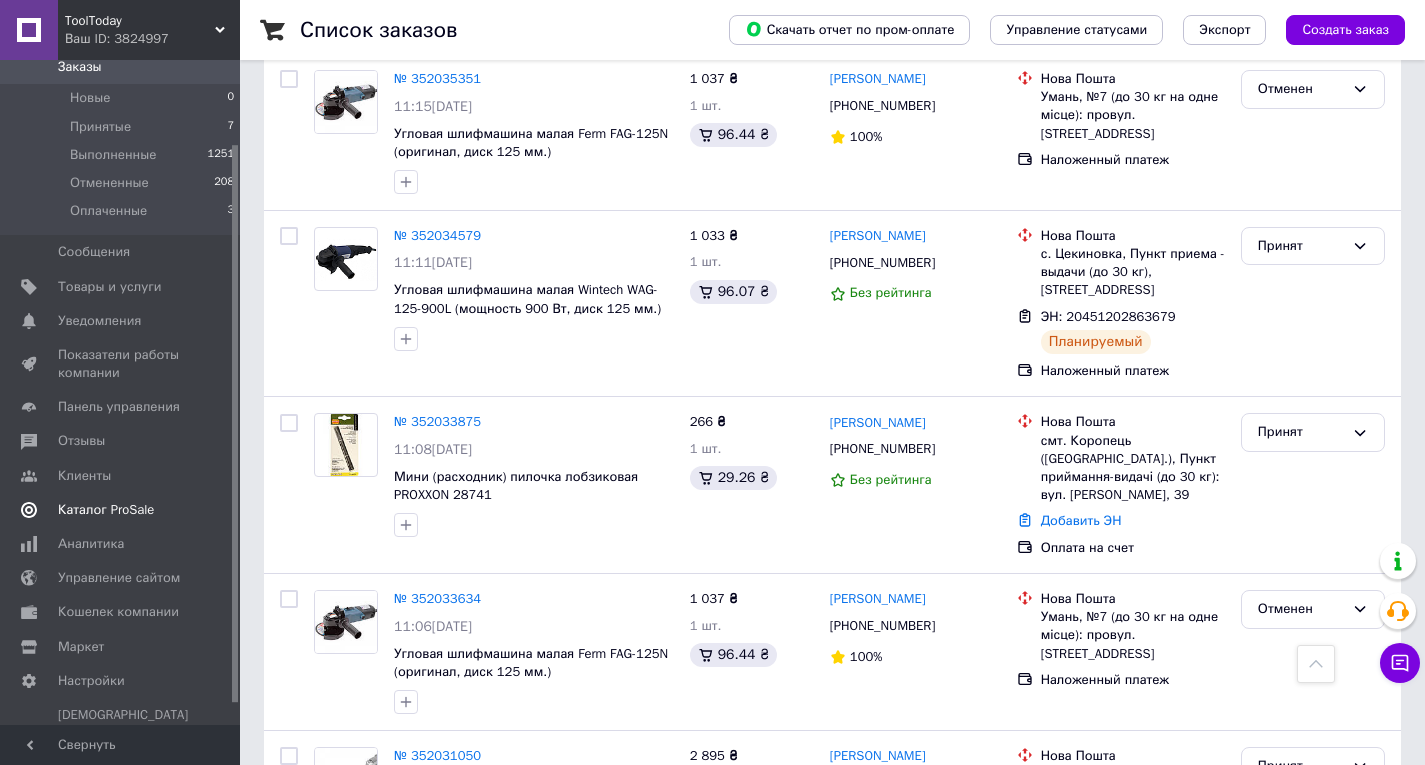 click on "Каталог ProSale" at bounding box center (106, 510) 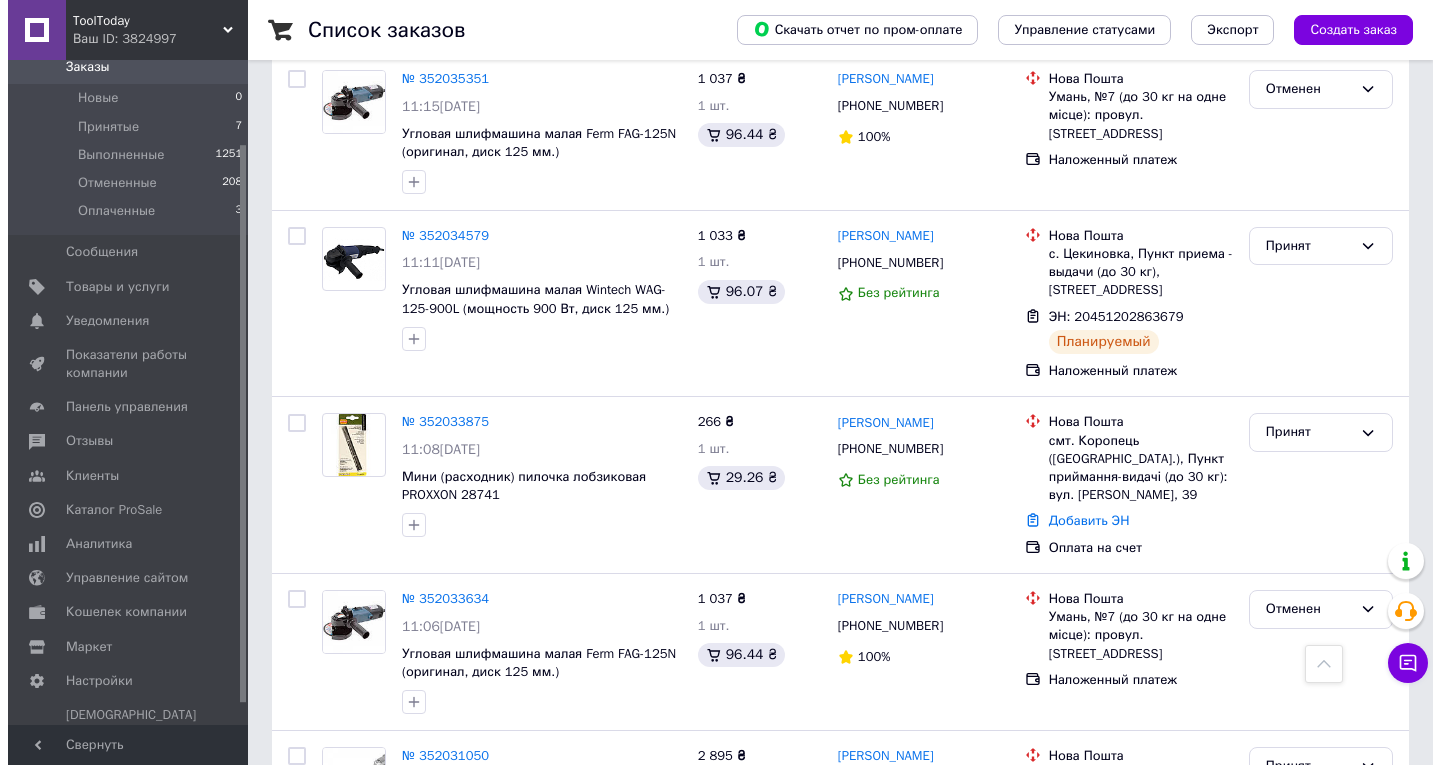 scroll, scrollTop: 0, scrollLeft: 0, axis: both 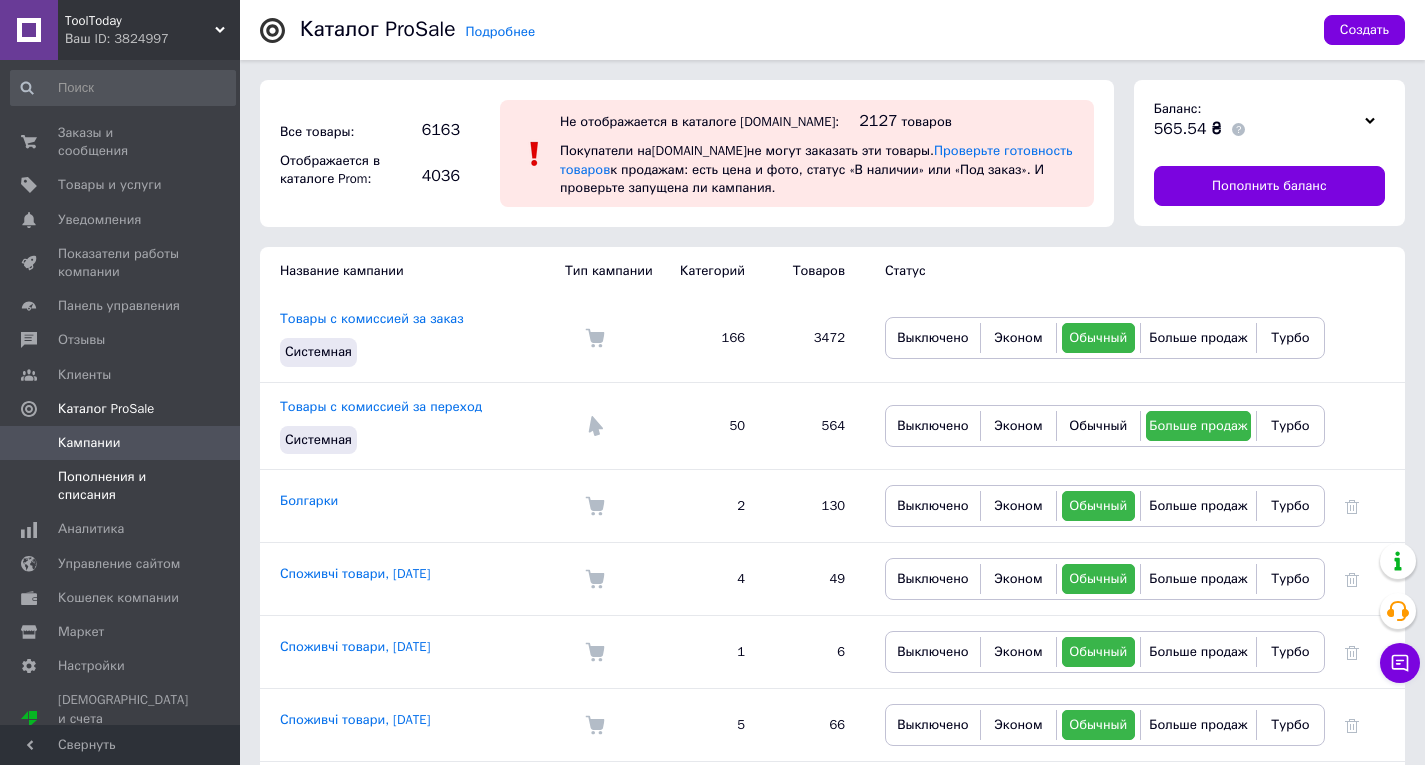 click on "Пополнения и списания" at bounding box center [121, 486] 